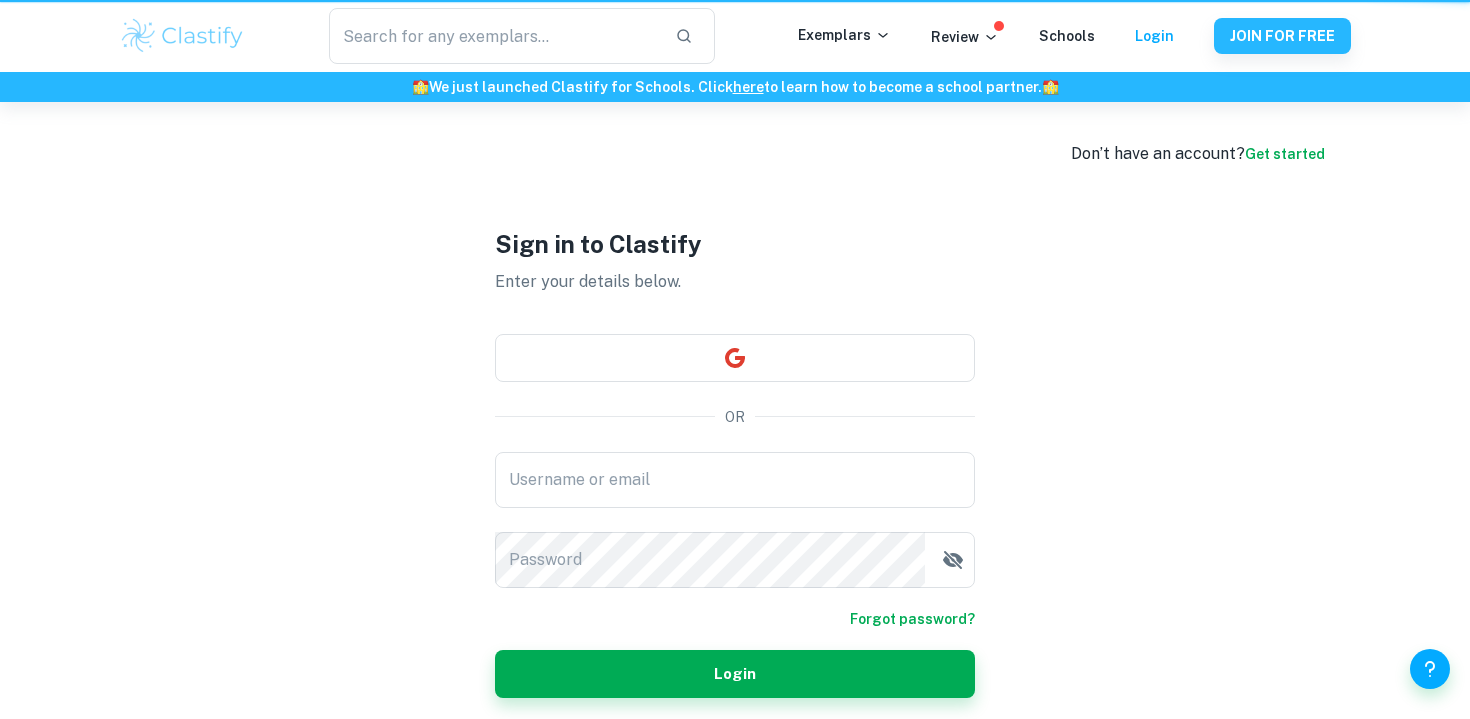 scroll, scrollTop: 0, scrollLeft: 0, axis: both 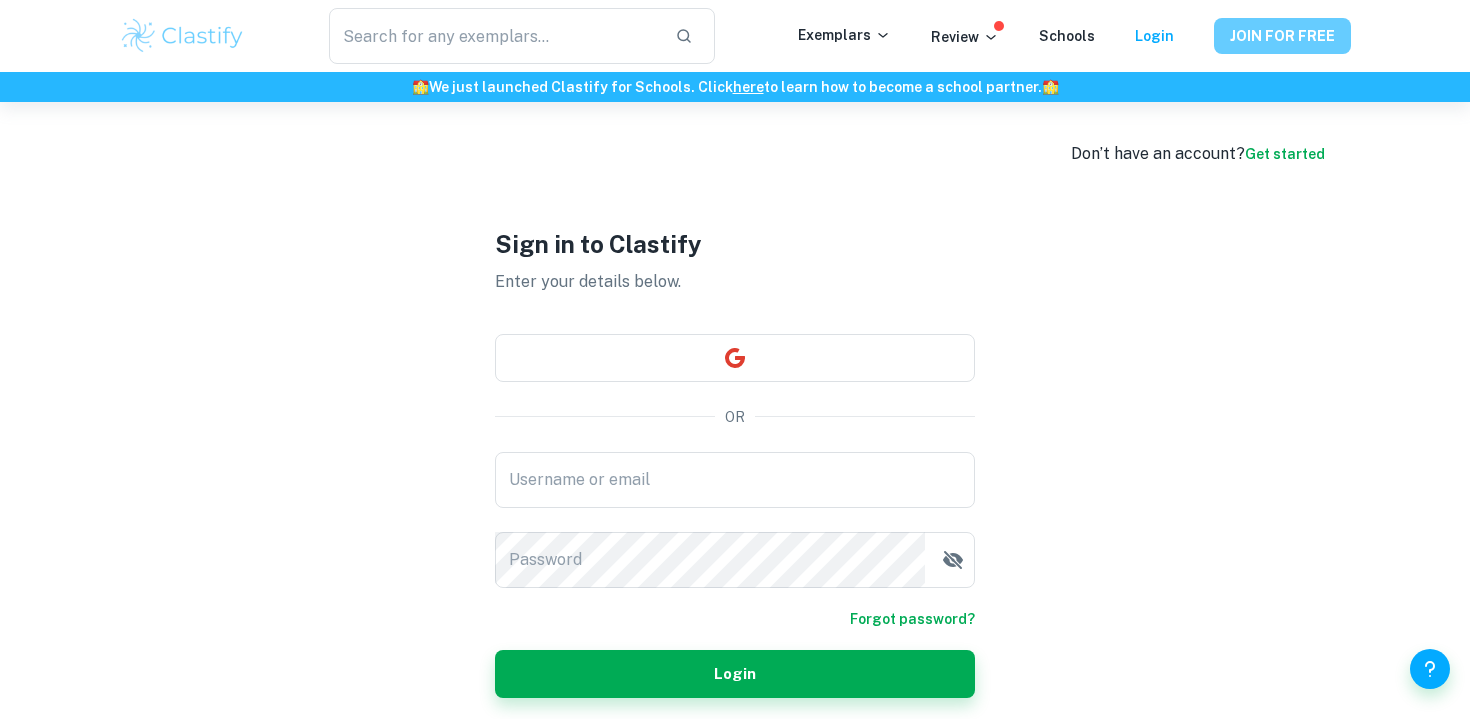 click on "JOIN FOR FREE" at bounding box center [1282, 36] 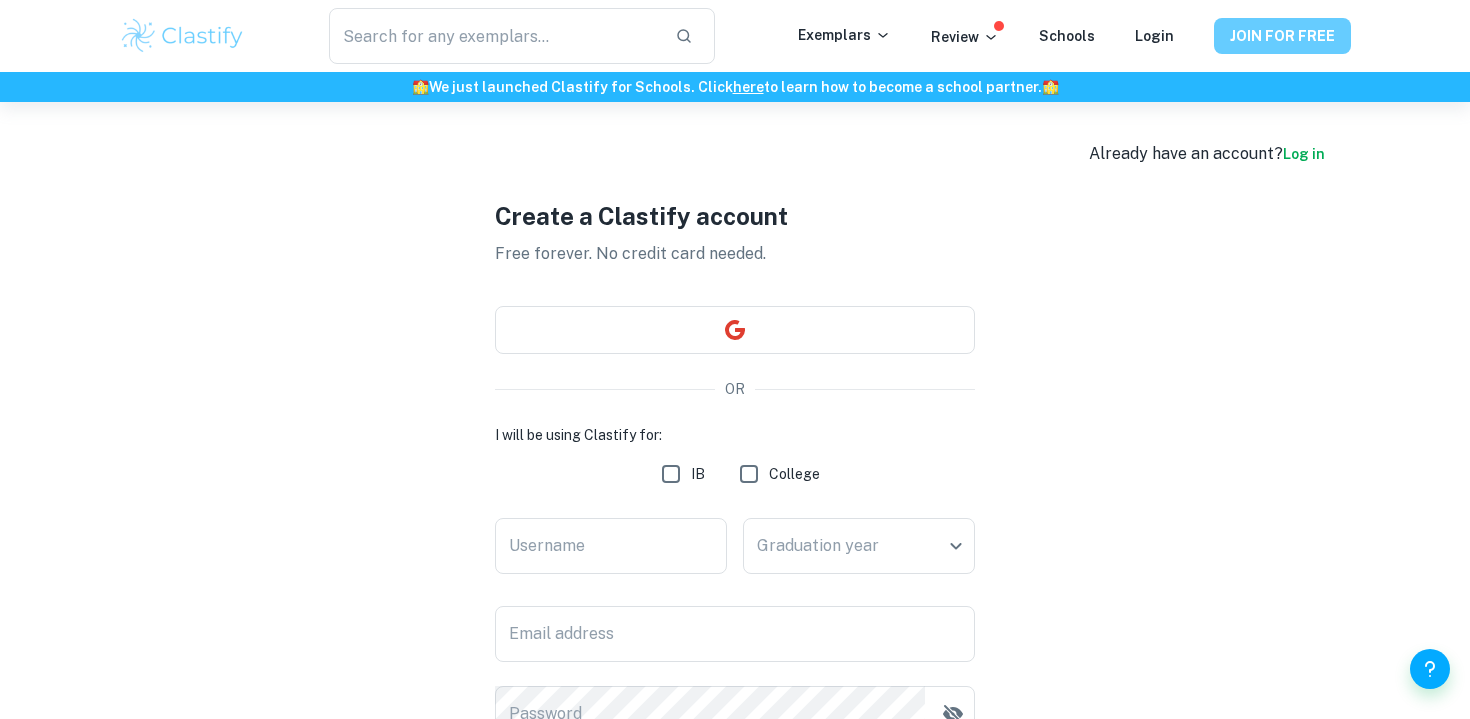 click on "JOIN FOR FREE" at bounding box center (1282, 36) 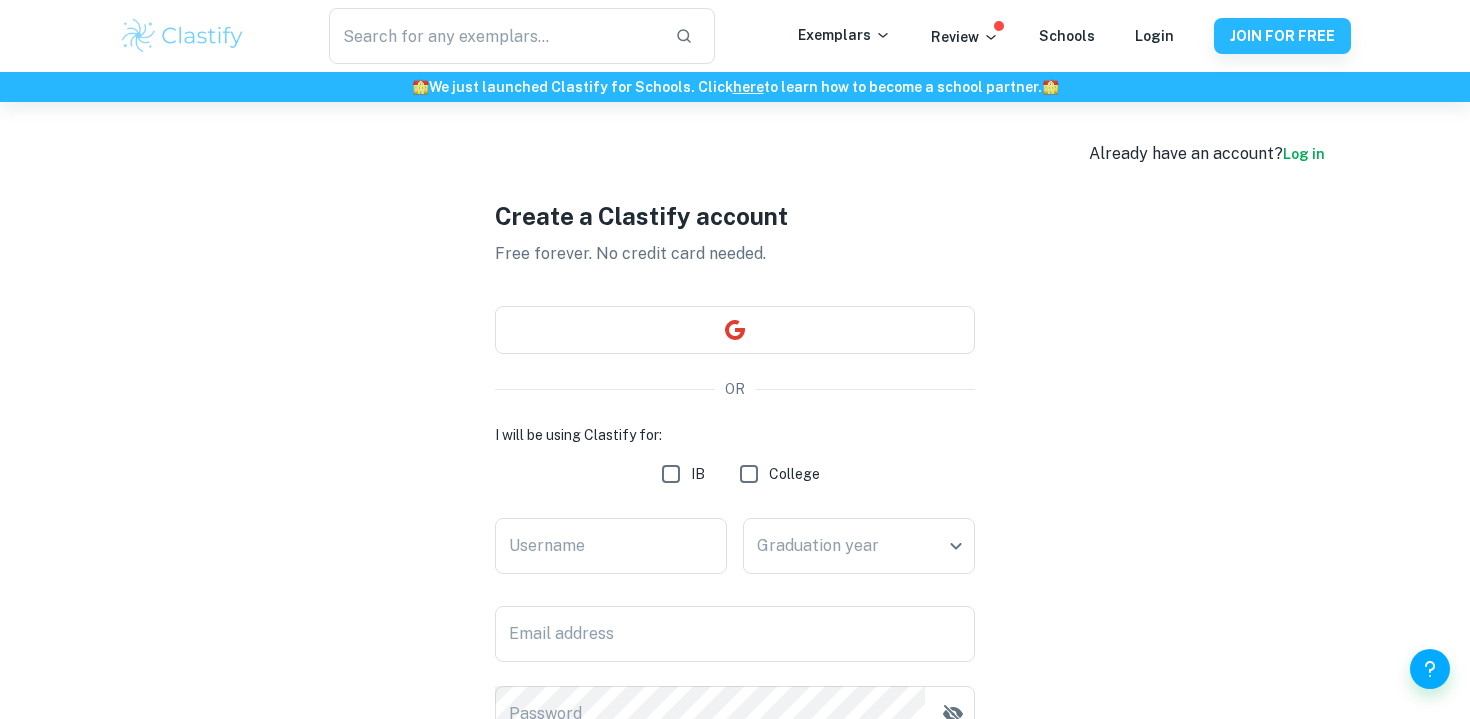 click on "Log in" at bounding box center (1304, 154) 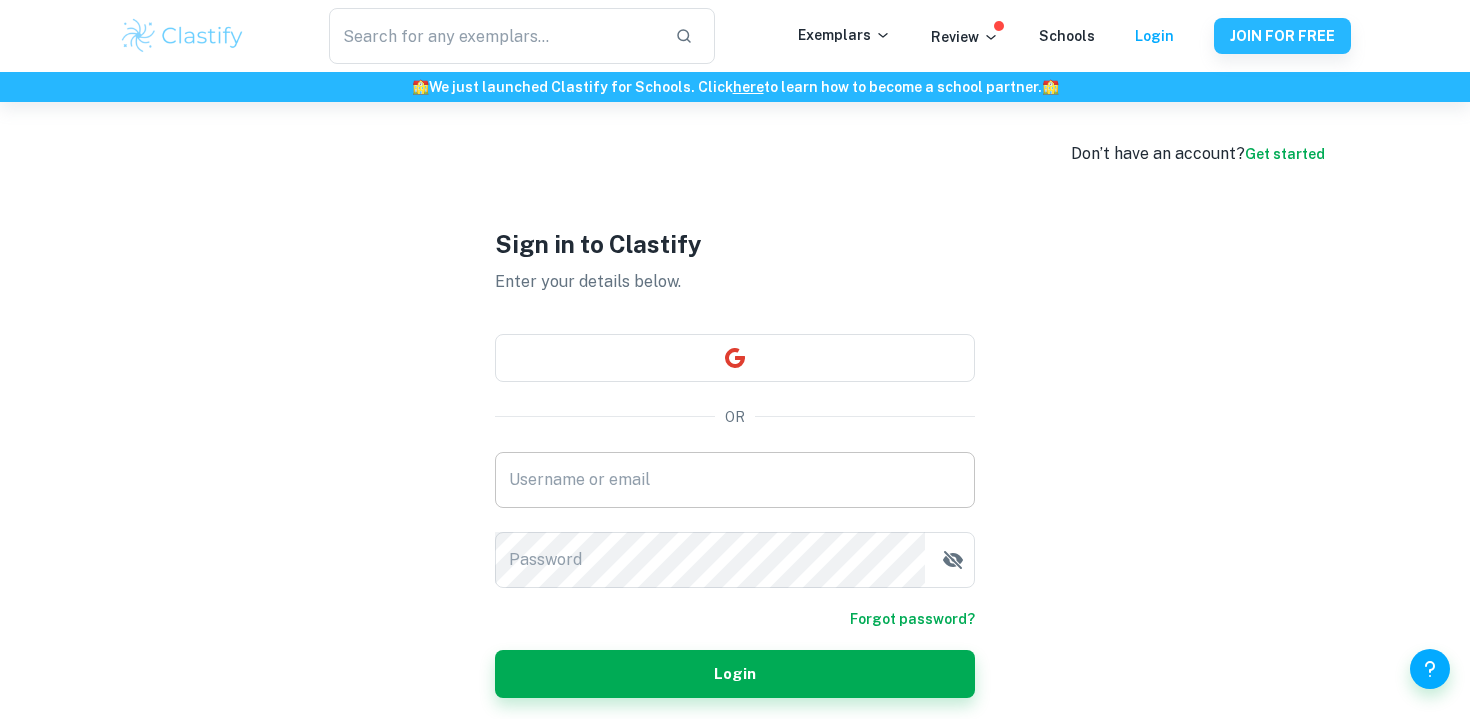 click on "Username or email Username or email" at bounding box center [735, 480] 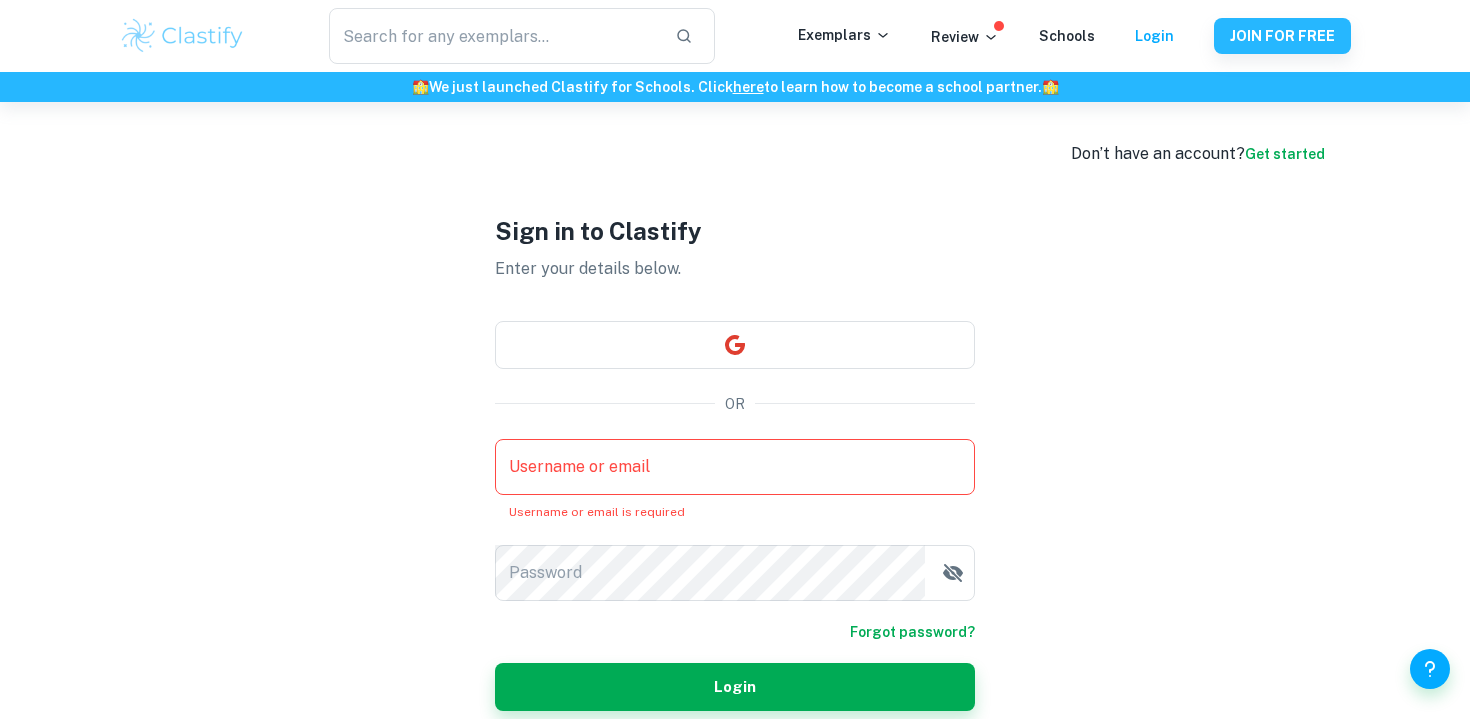 type on "[EMAIL_ADDRESS][DOMAIN_NAME]" 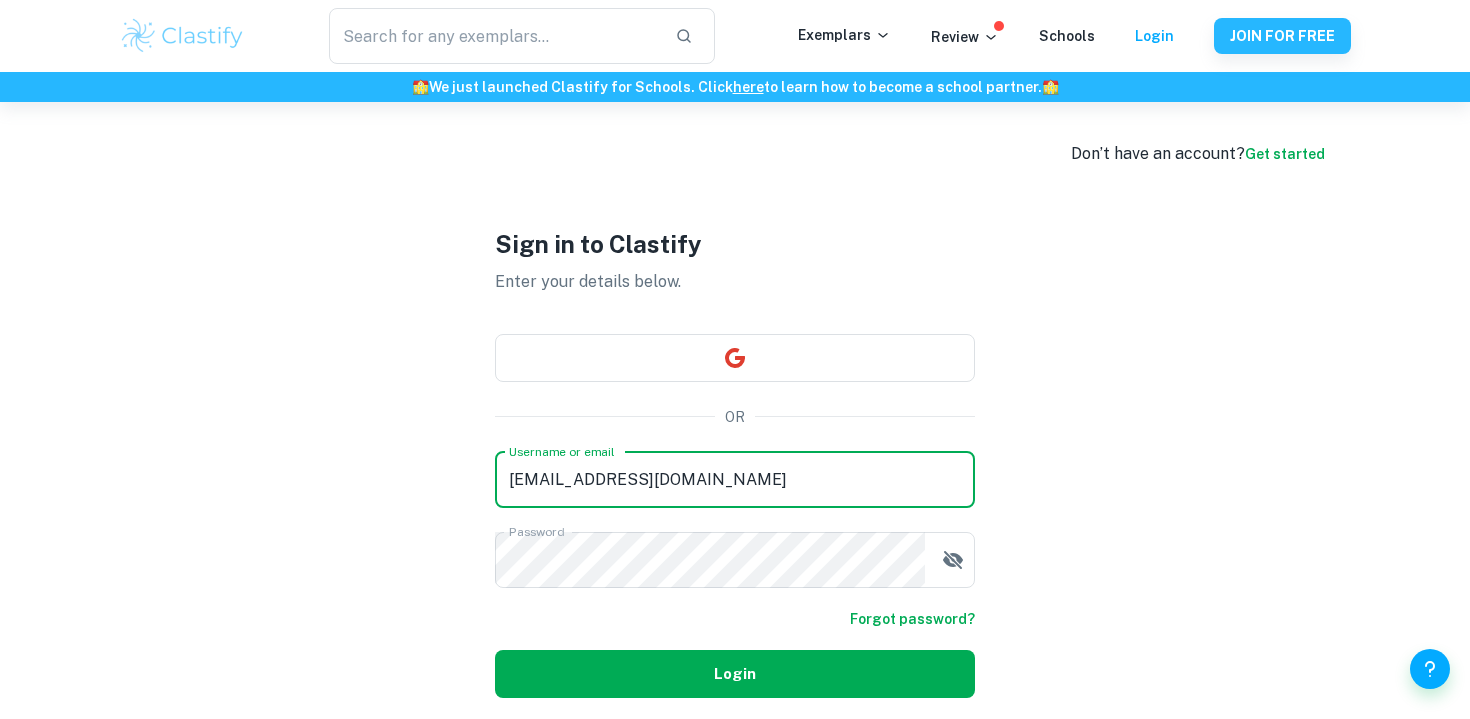 click on "Login" at bounding box center (735, 674) 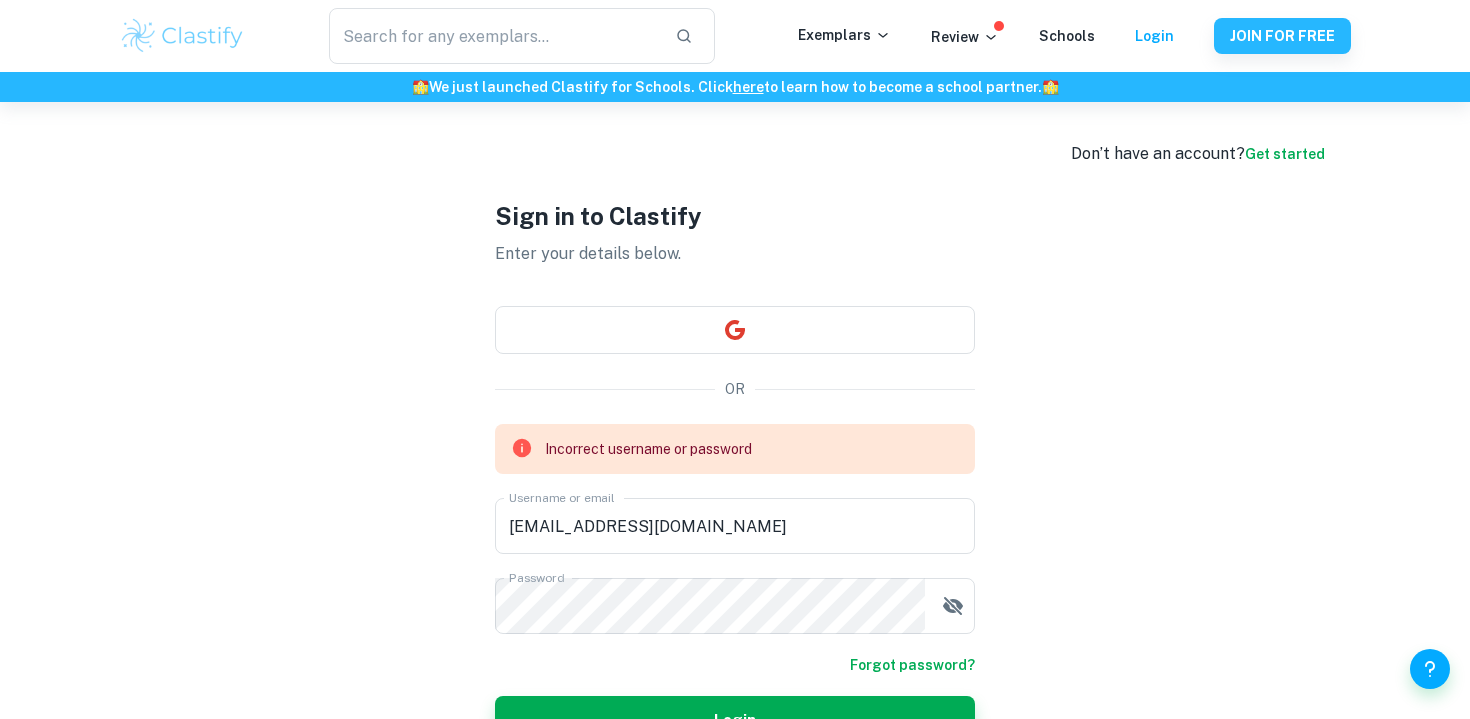 scroll, scrollTop: 121, scrollLeft: 0, axis: vertical 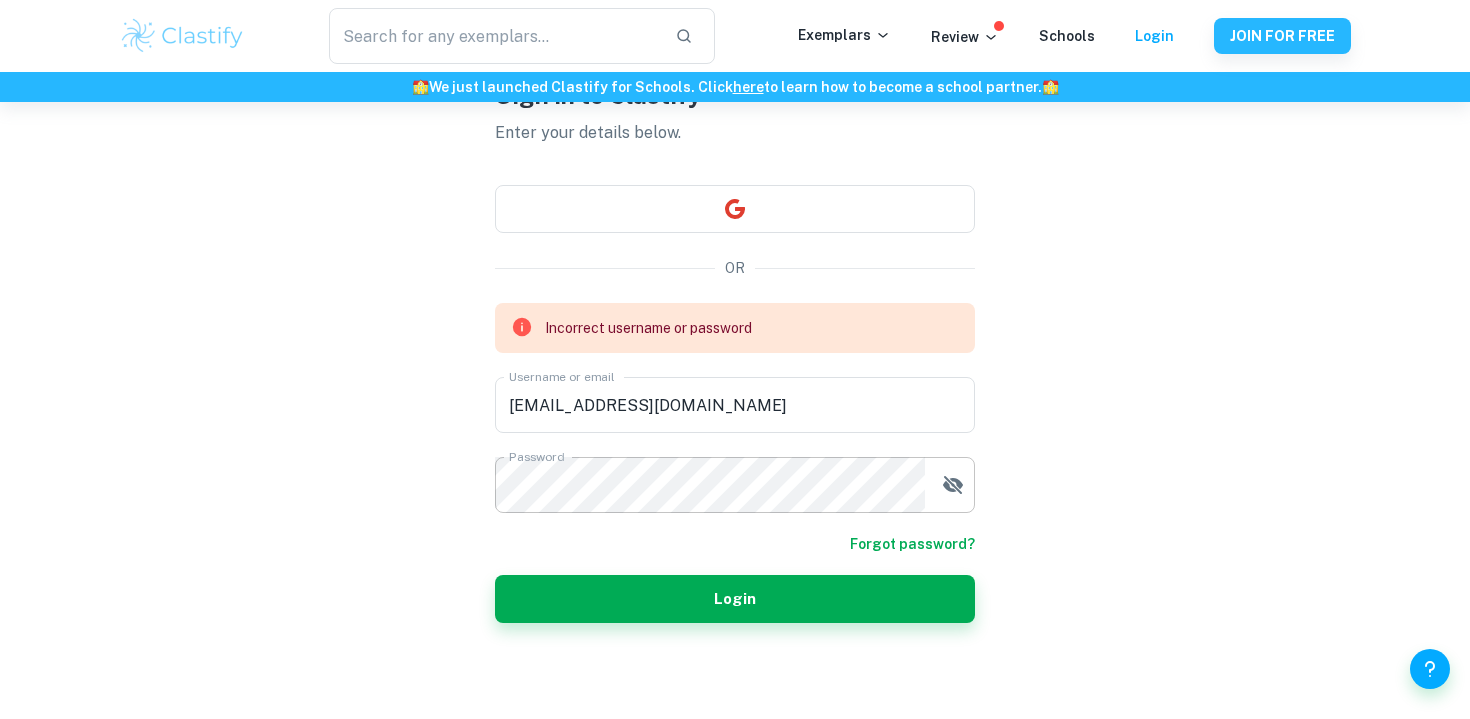 click at bounding box center (953, 485) 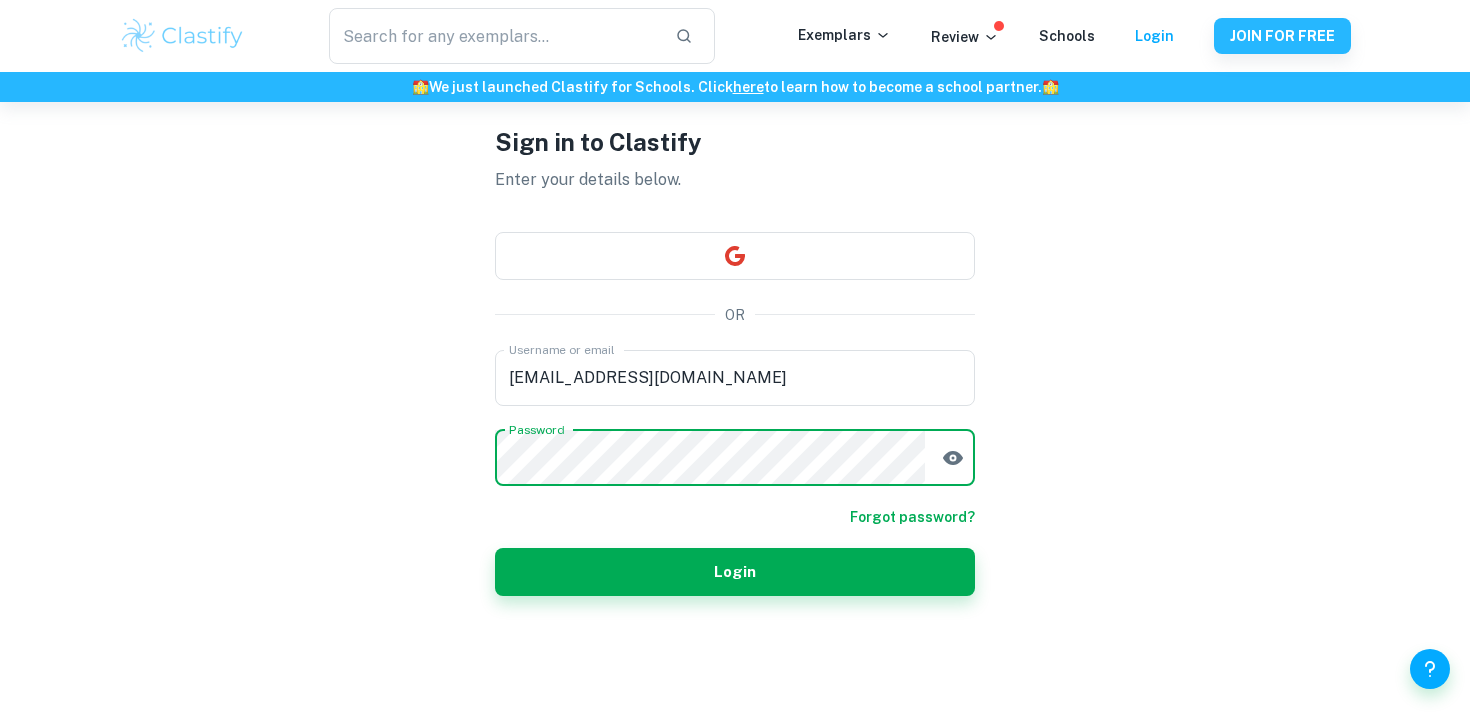 scroll, scrollTop: 102, scrollLeft: 0, axis: vertical 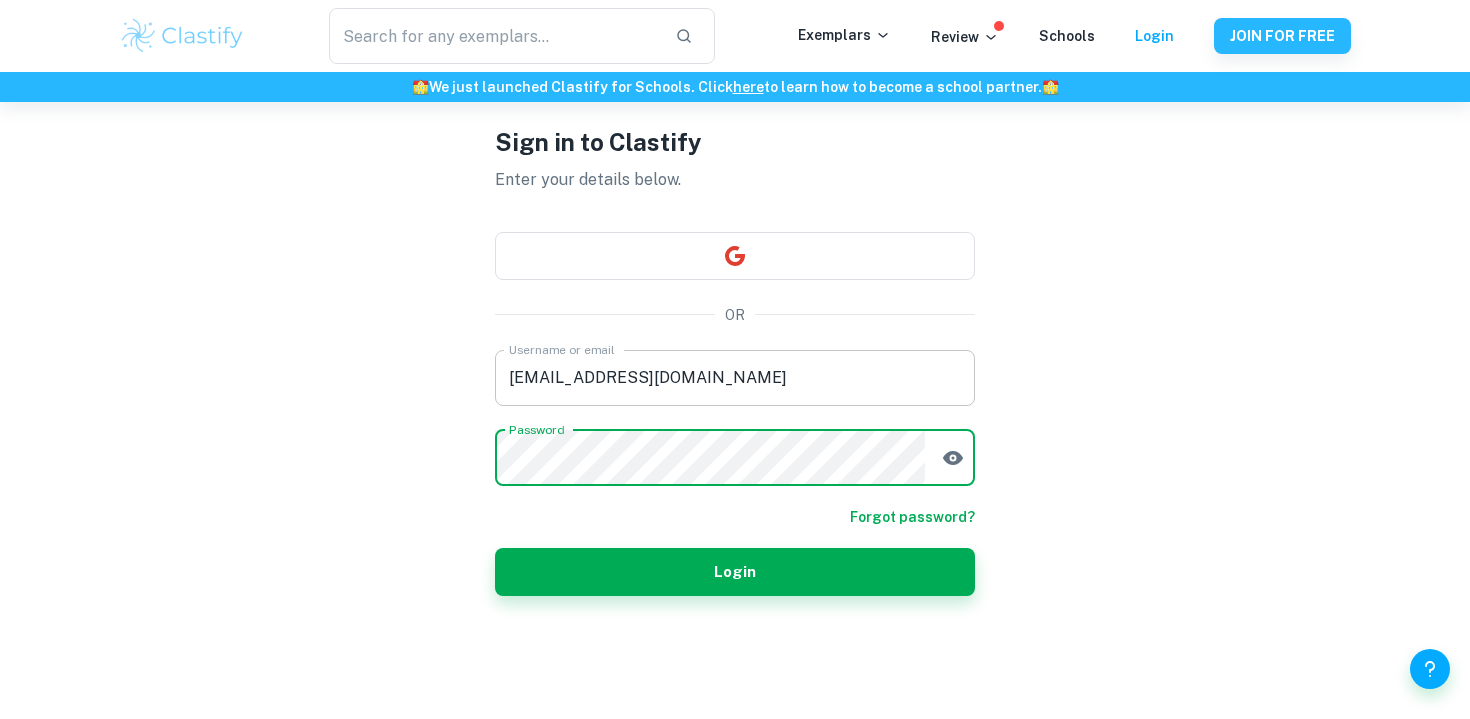 click on "madhav@ullens.edu.np" at bounding box center (735, 378) 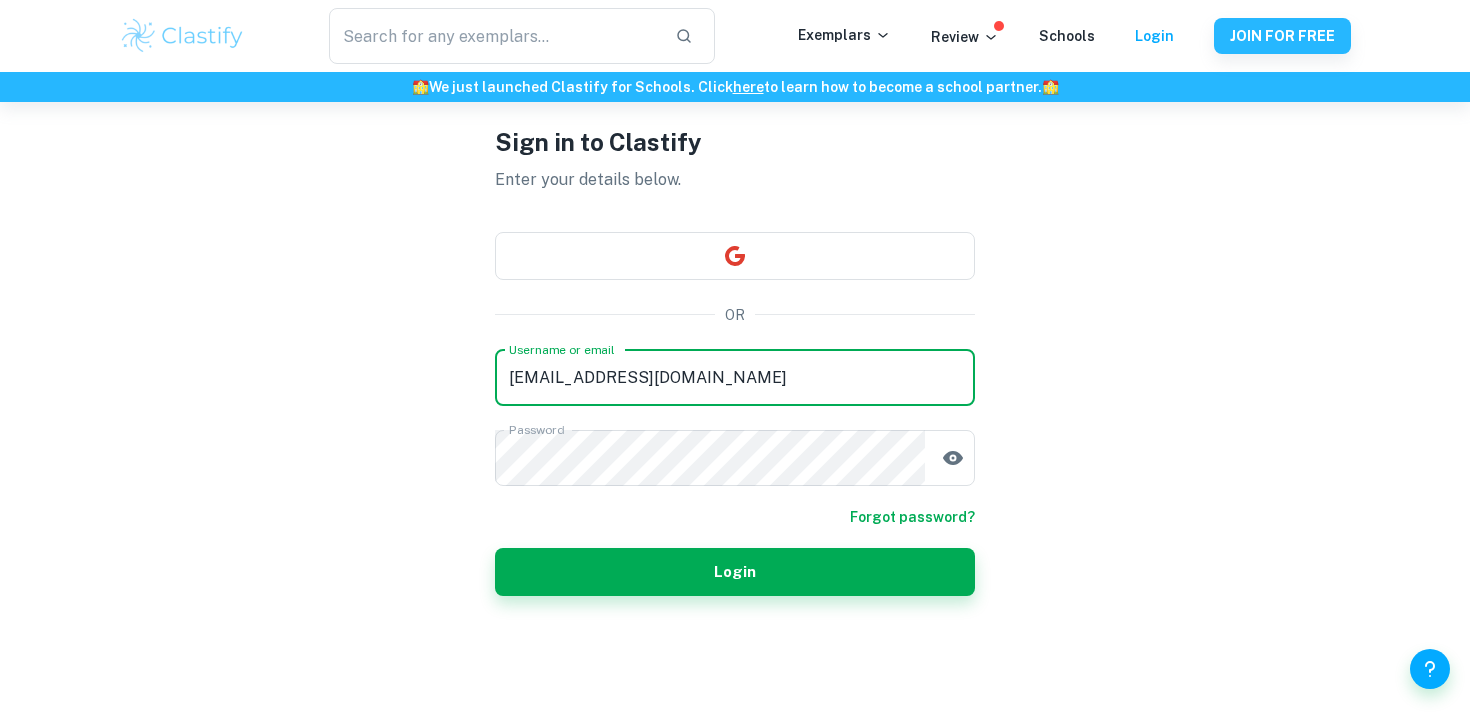 click on "madhav@ullens.edu.np" at bounding box center [735, 378] 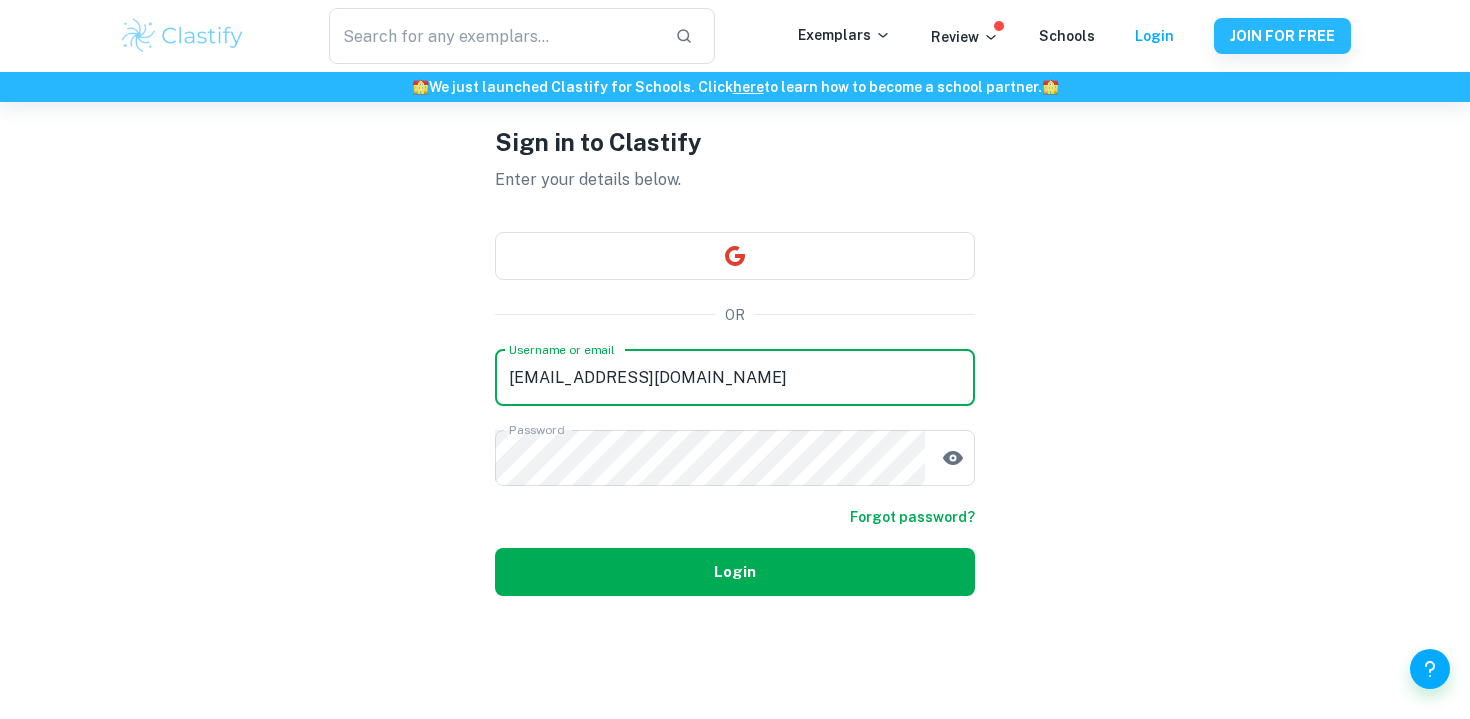 click on "Login" at bounding box center (735, 572) 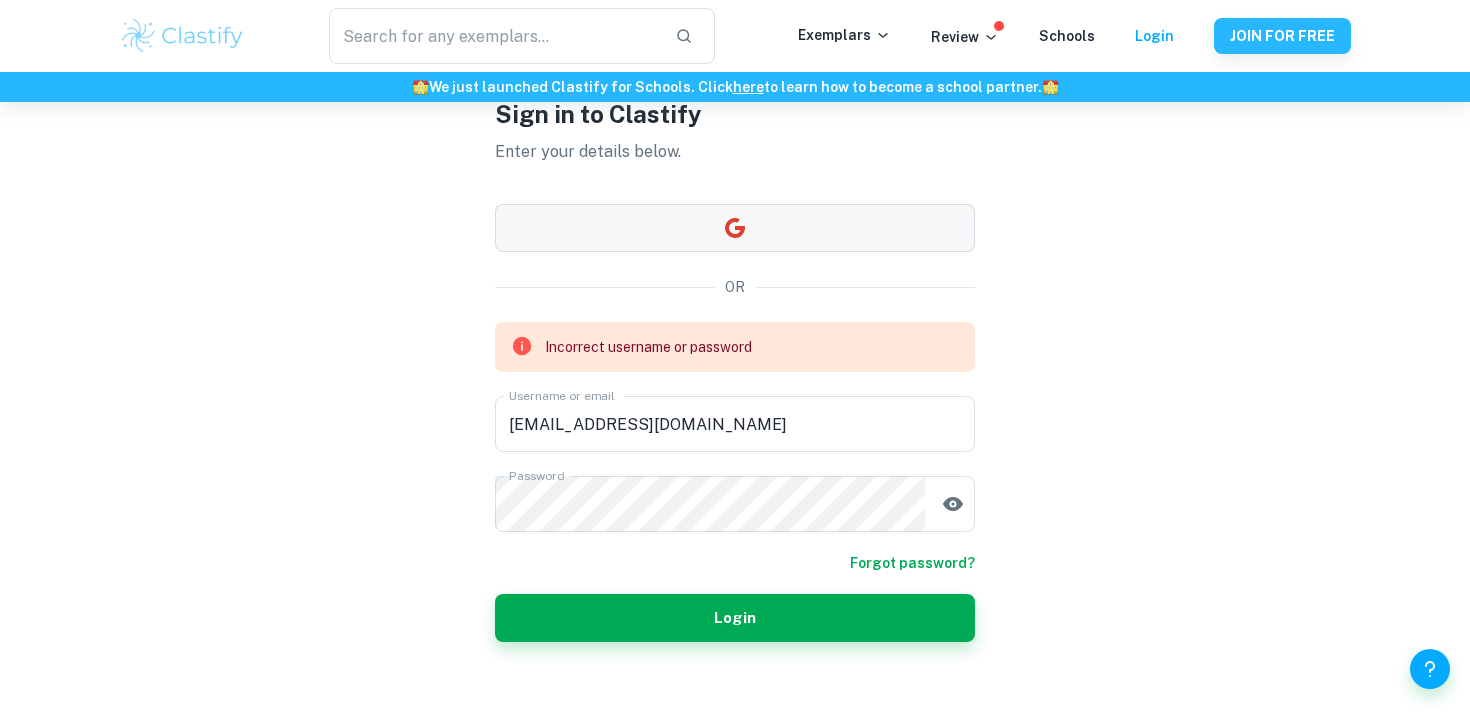 click at bounding box center (735, 228) 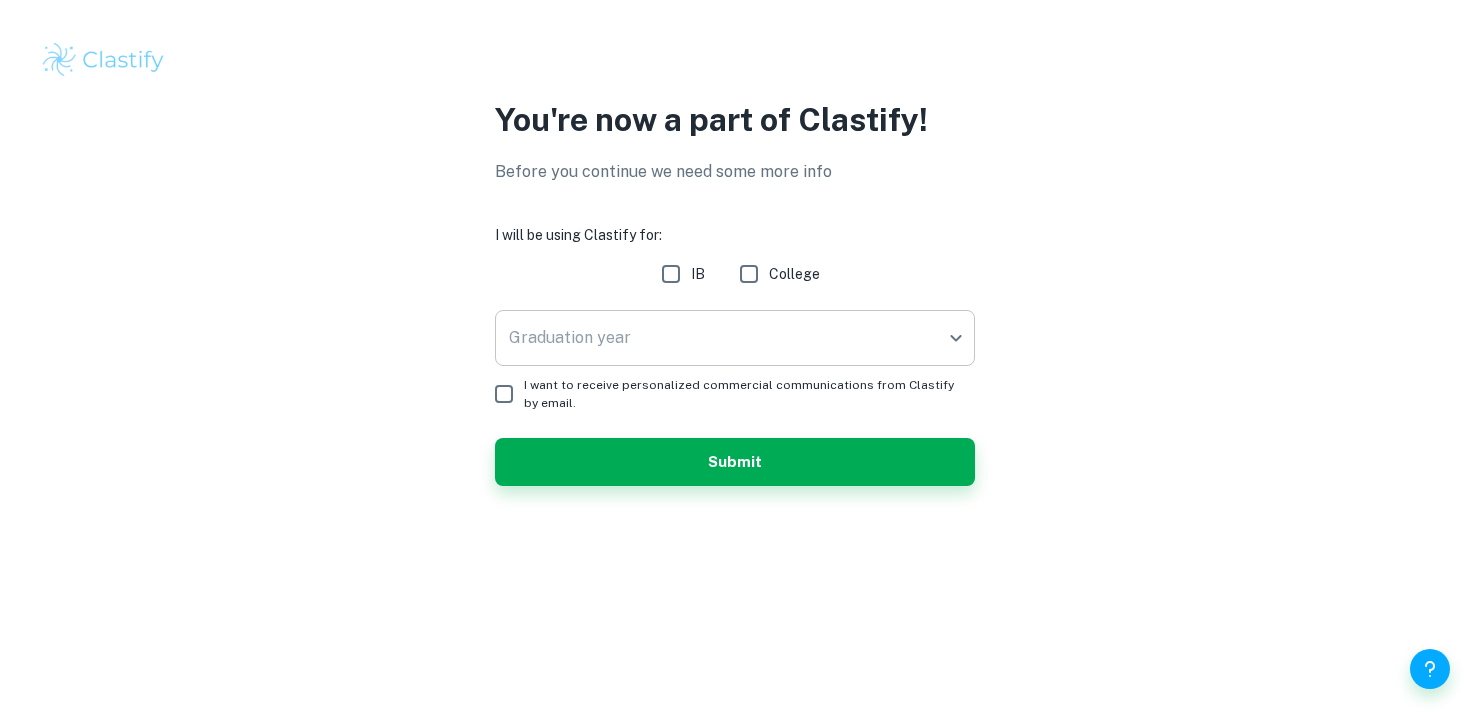 scroll, scrollTop: 0, scrollLeft: 0, axis: both 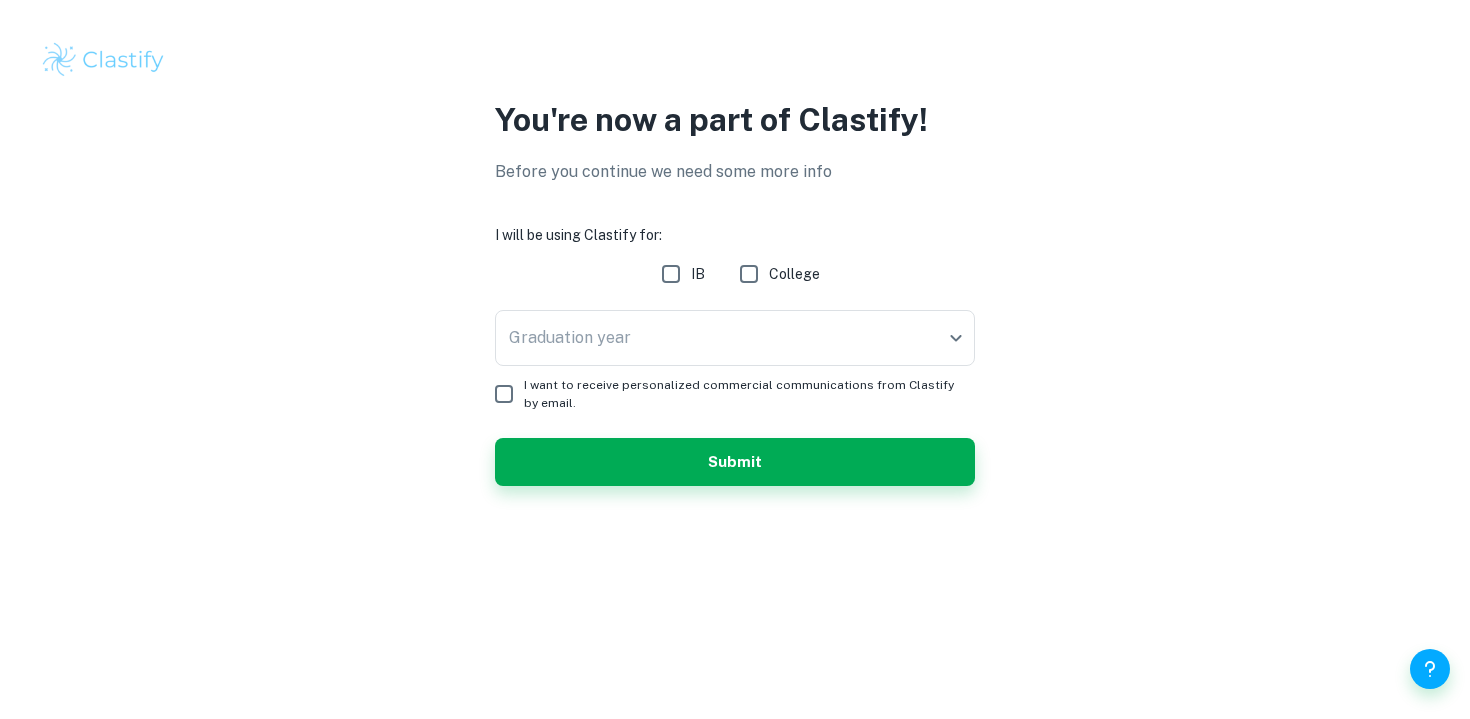 click on "IB" at bounding box center (671, 274) 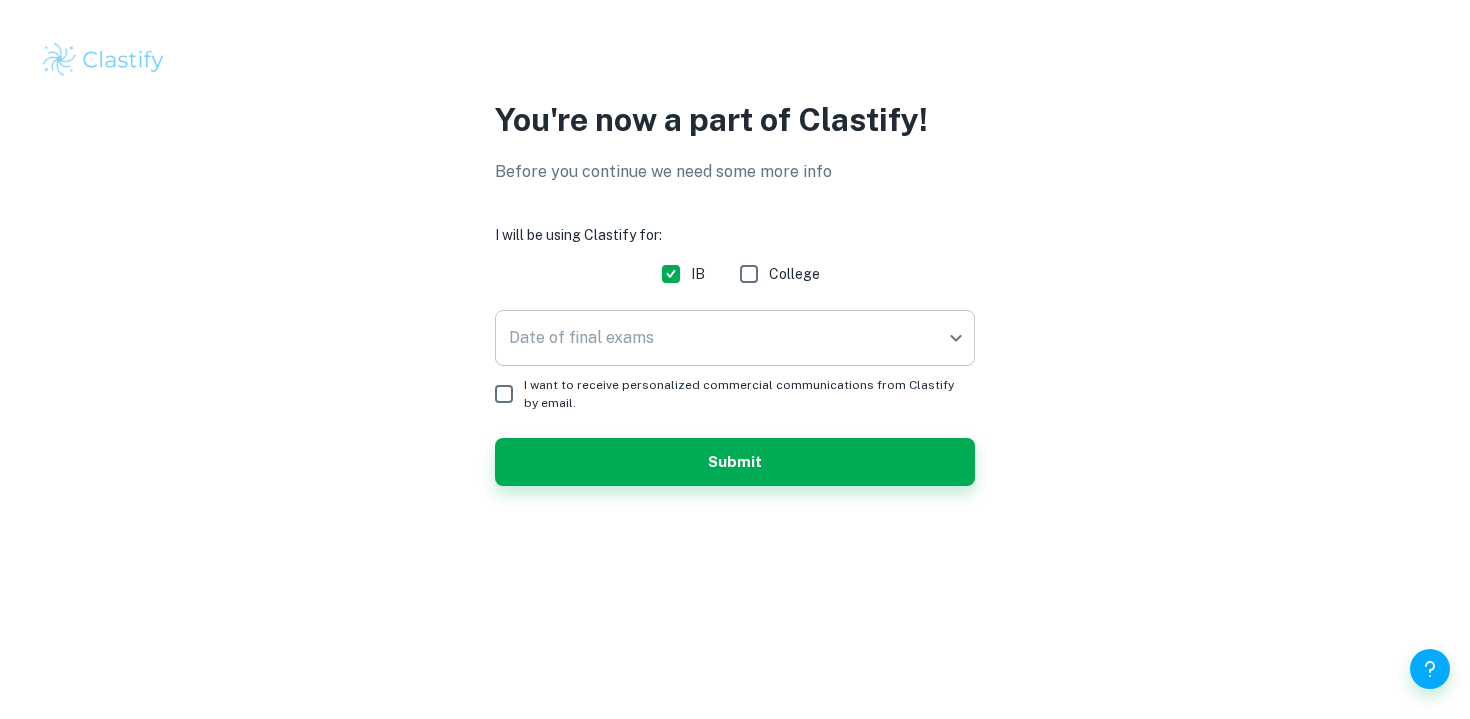 click on "We value your privacy We use cookies to enhance your browsing experience, serve personalised ads or content, and analyse our traffic. By clicking "Accept All", you consent to our use of cookies.   Cookie Policy Customise   Reject All   Accept All   Customise Consent Preferences   We use cookies to help you navigate efficiently and perform certain functions. You will find detailed information about all cookies under each consent category below. The cookies that are categorised as "Necessary" are stored on your browser as they are essential for enabling the basic functionalities of the site. ...  Show more For more information on how Google's third-party cookies operate and handle your data, see:   Google Privacy Policy Necessary Always Active Necessary cookies are required to enable the basic features of this site, such as providing secure log-in or adjusting your consent preferences. These cookies do not store any personally identifiable data. Functional Analytics Performance Advertisement Uncategorised" at bounding box center [735, 359] 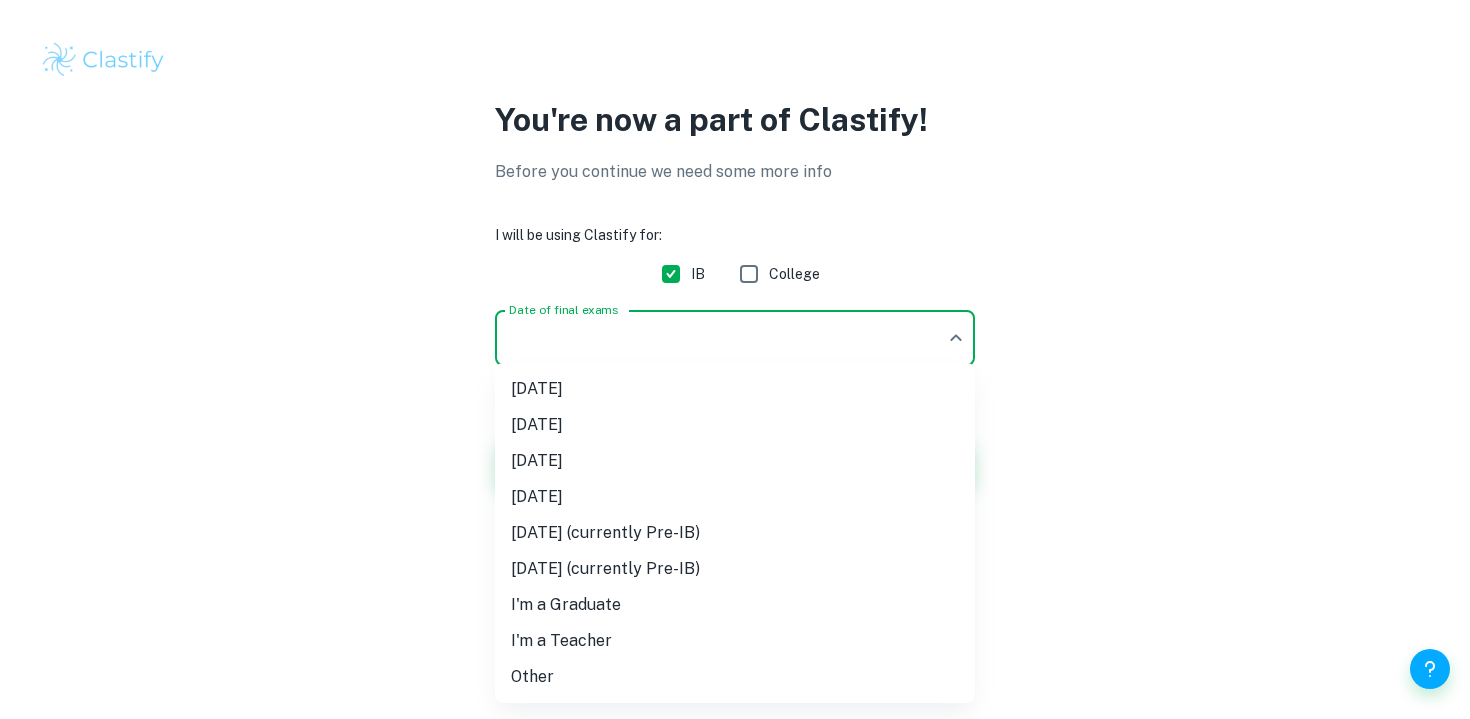 click on "[DATE]" at bounding box center (735, 461) 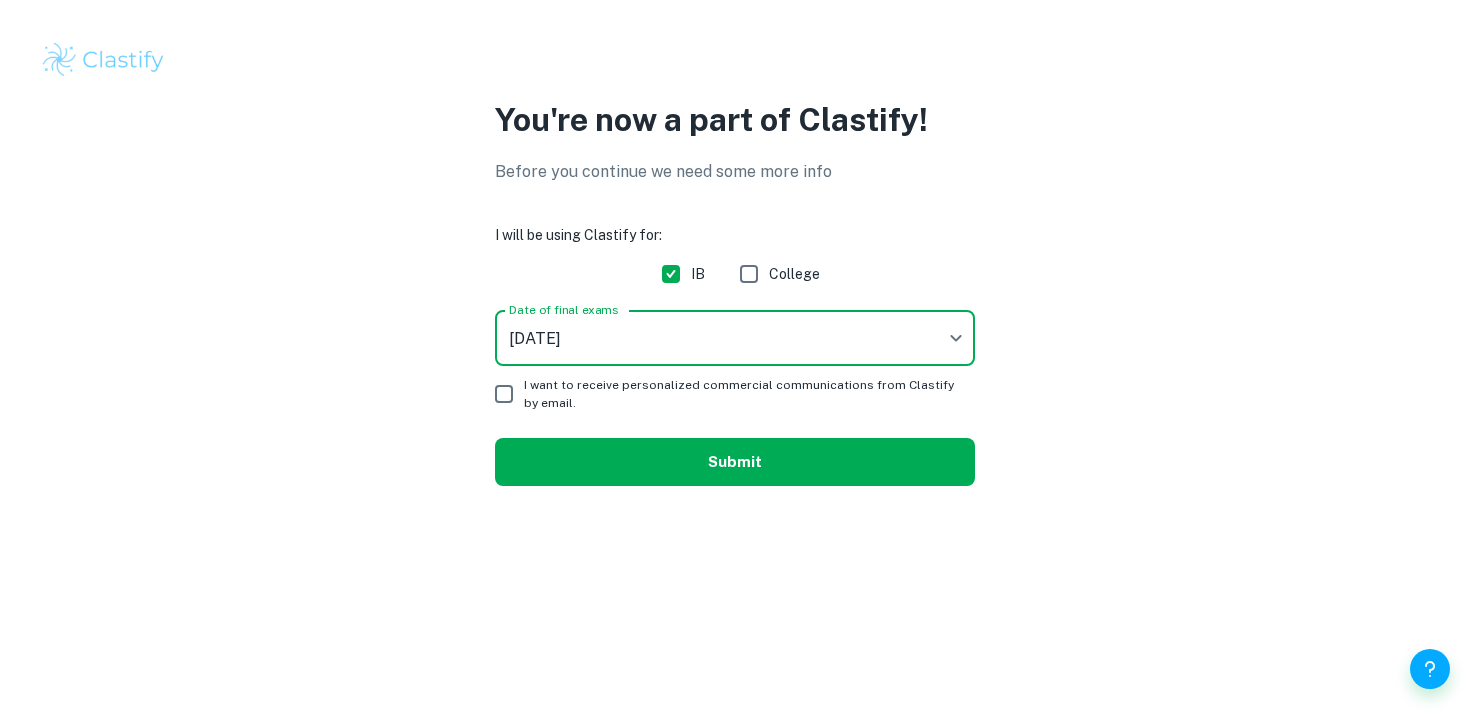 click on "Submit" at bounding box center (735, 462) 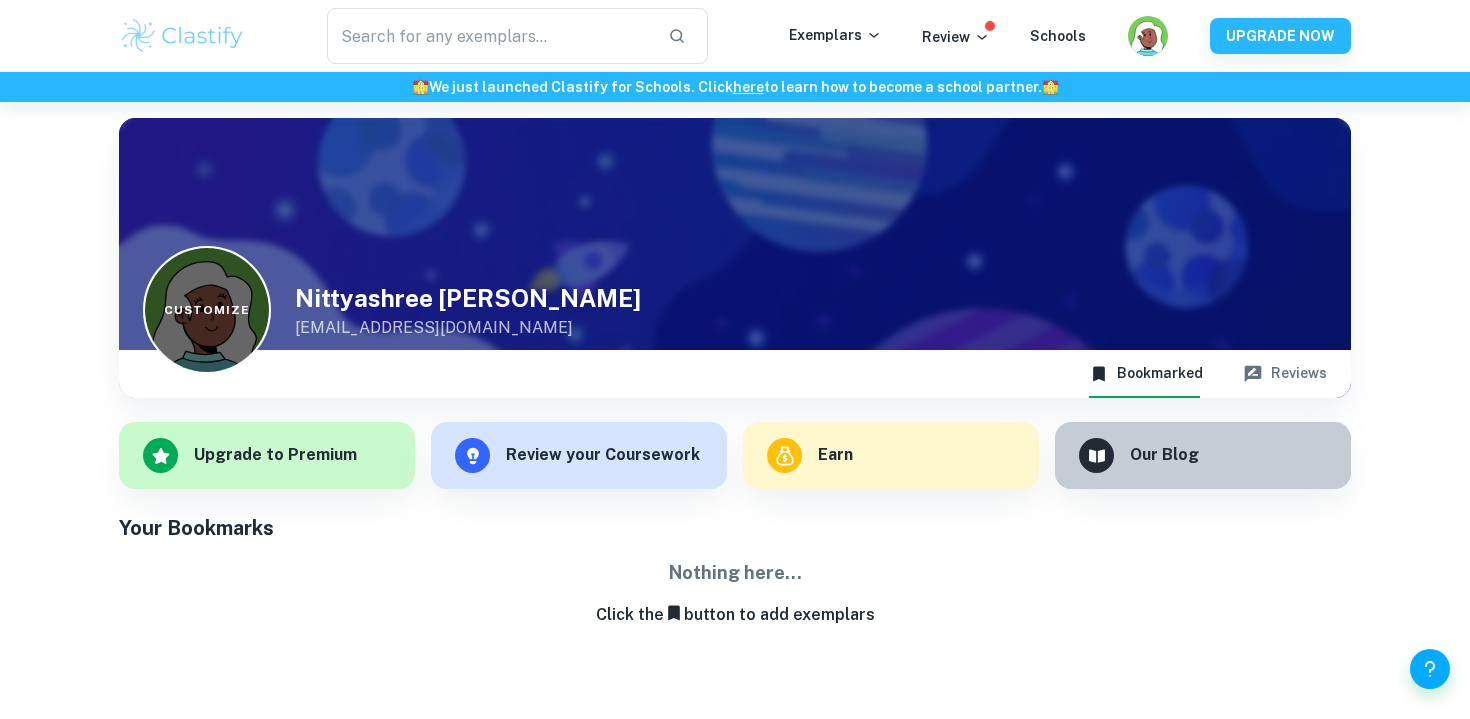 click on "Customize" at bounding box center (207, 310) 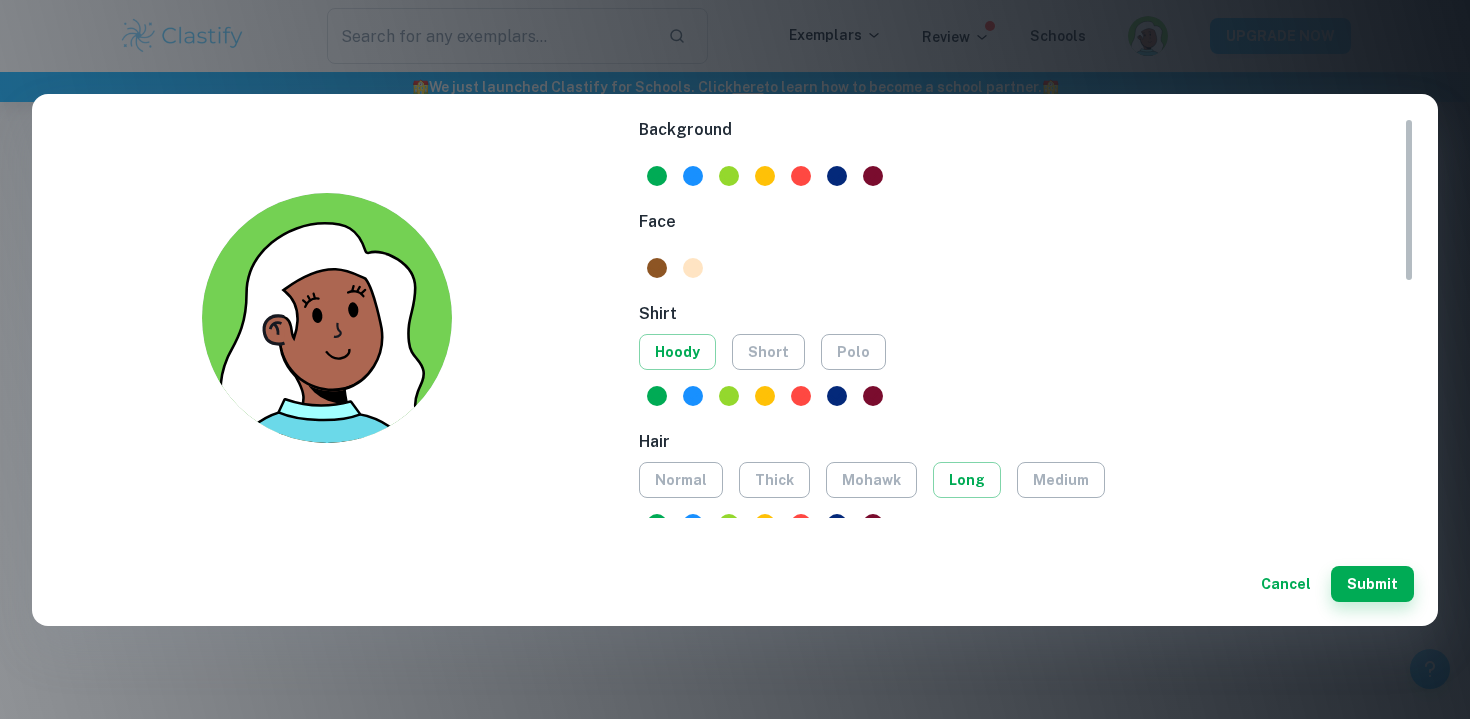 click at bounding box center [693, 268] 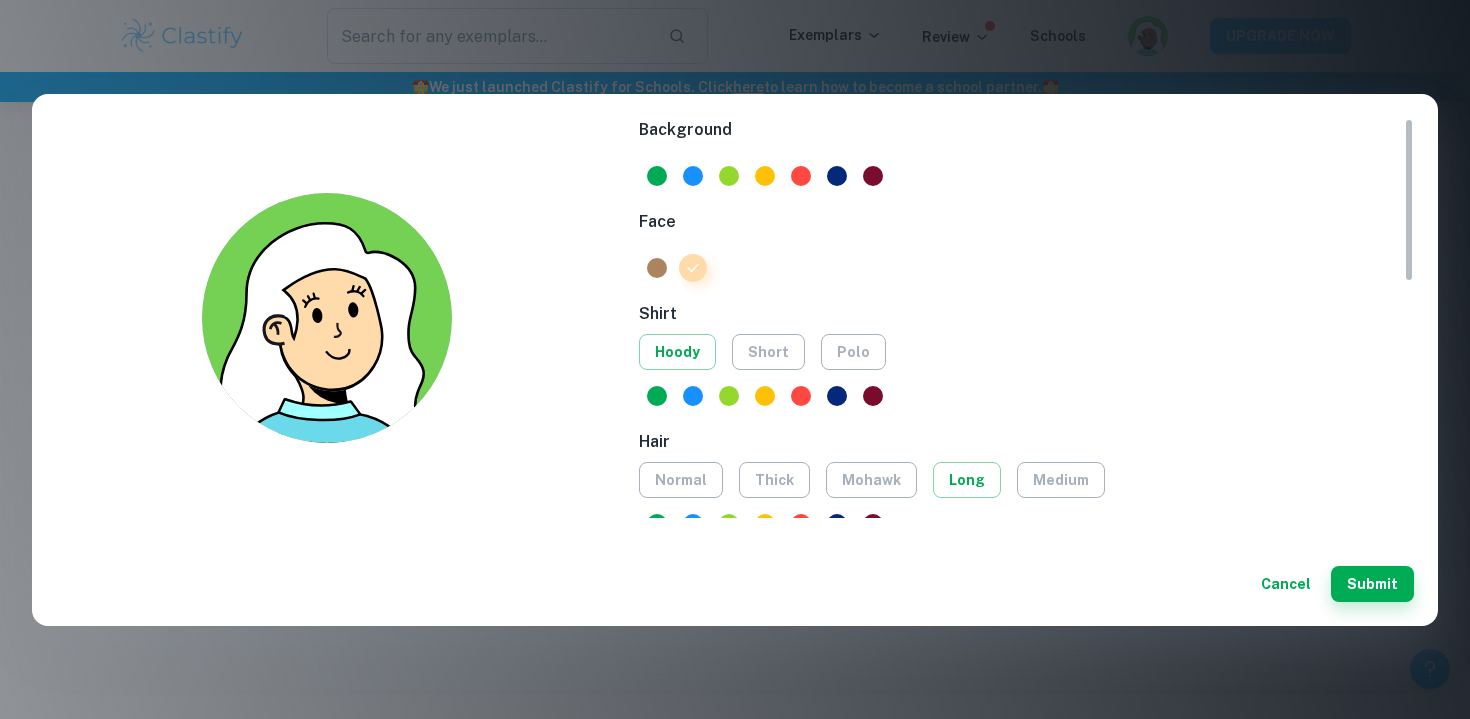 click at bounding box center (657, 268) 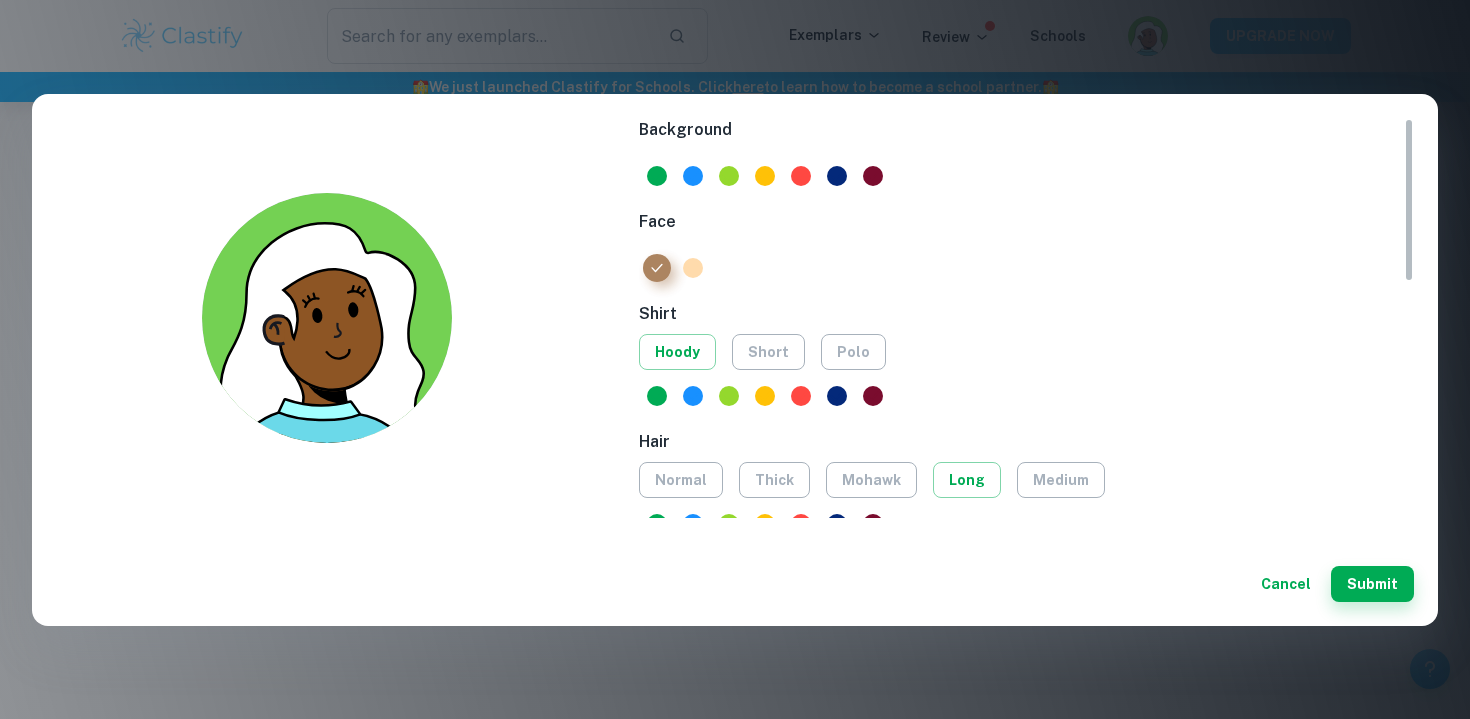 click at bounding box center (657, 268) 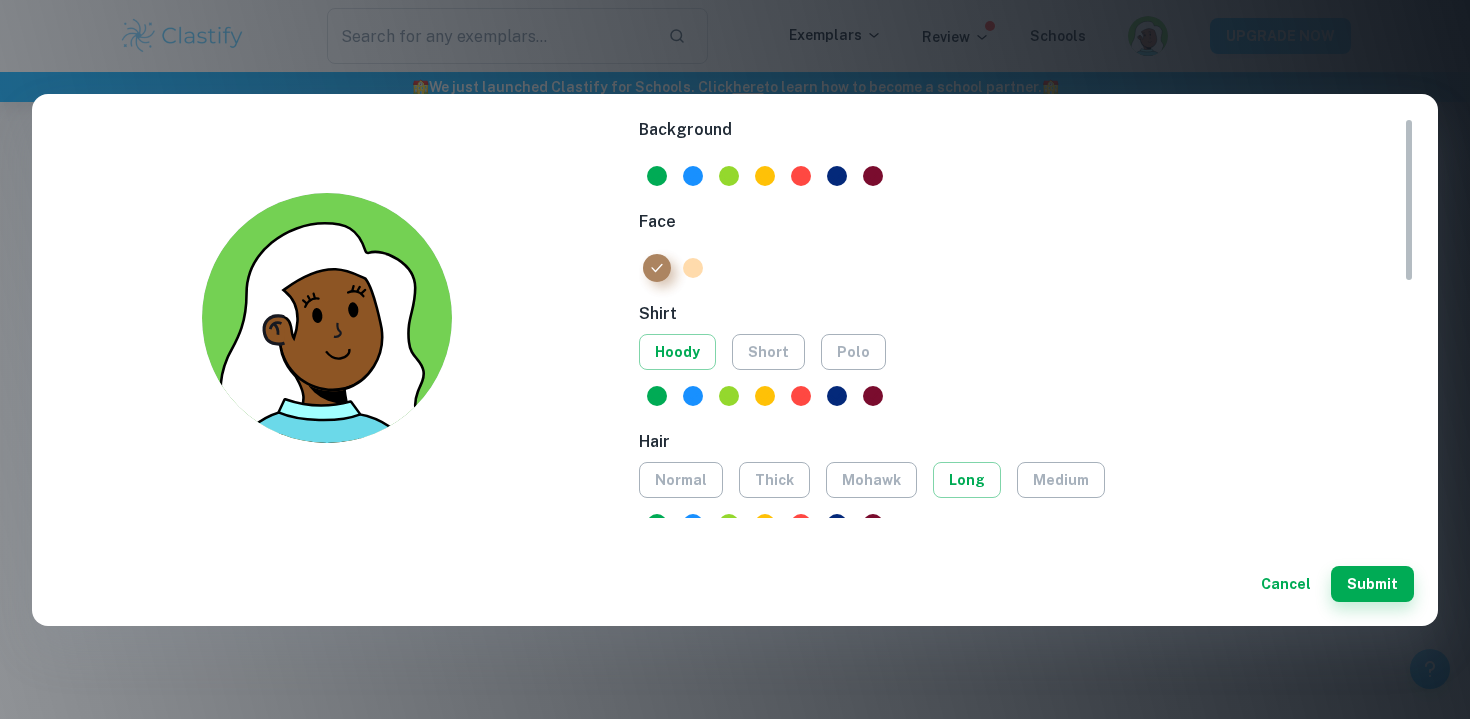 click at bounding box center [657, 268] 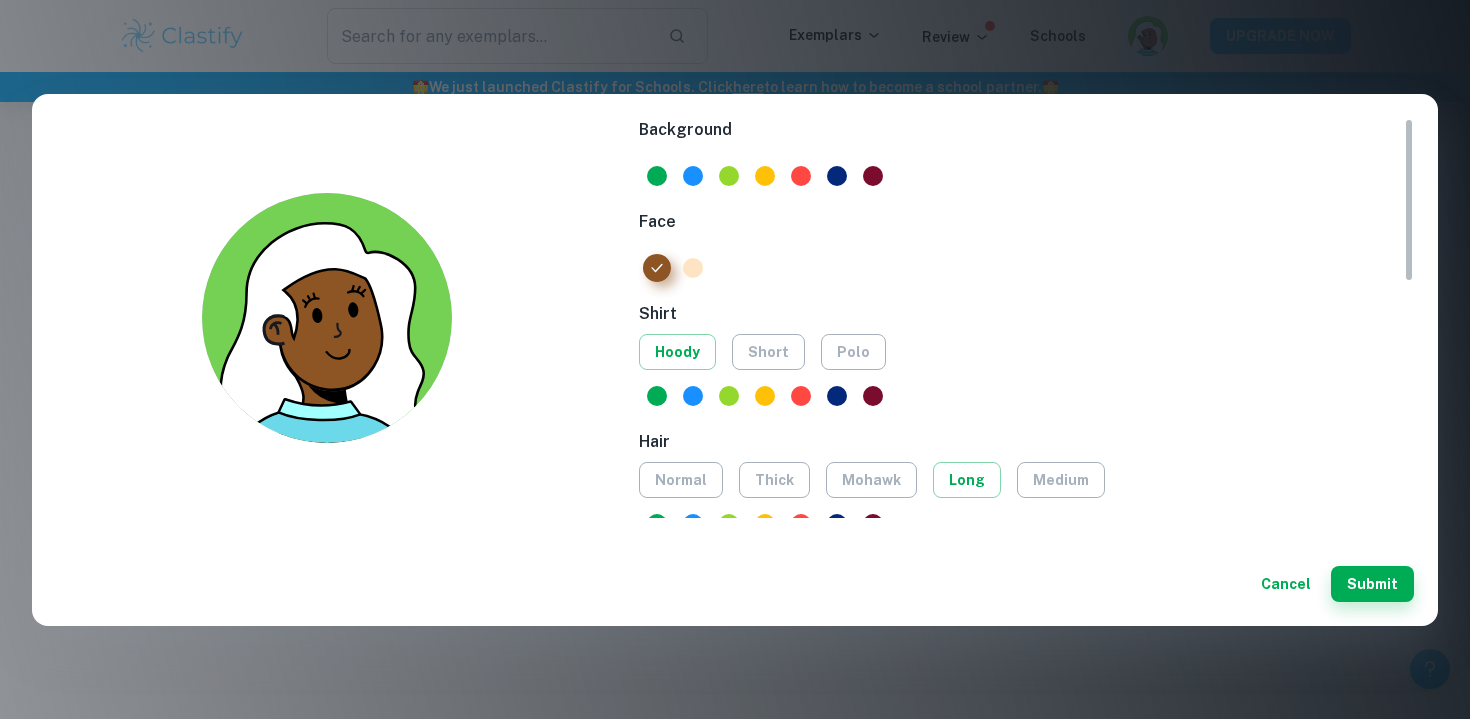 click at bounding box center [693, 268] 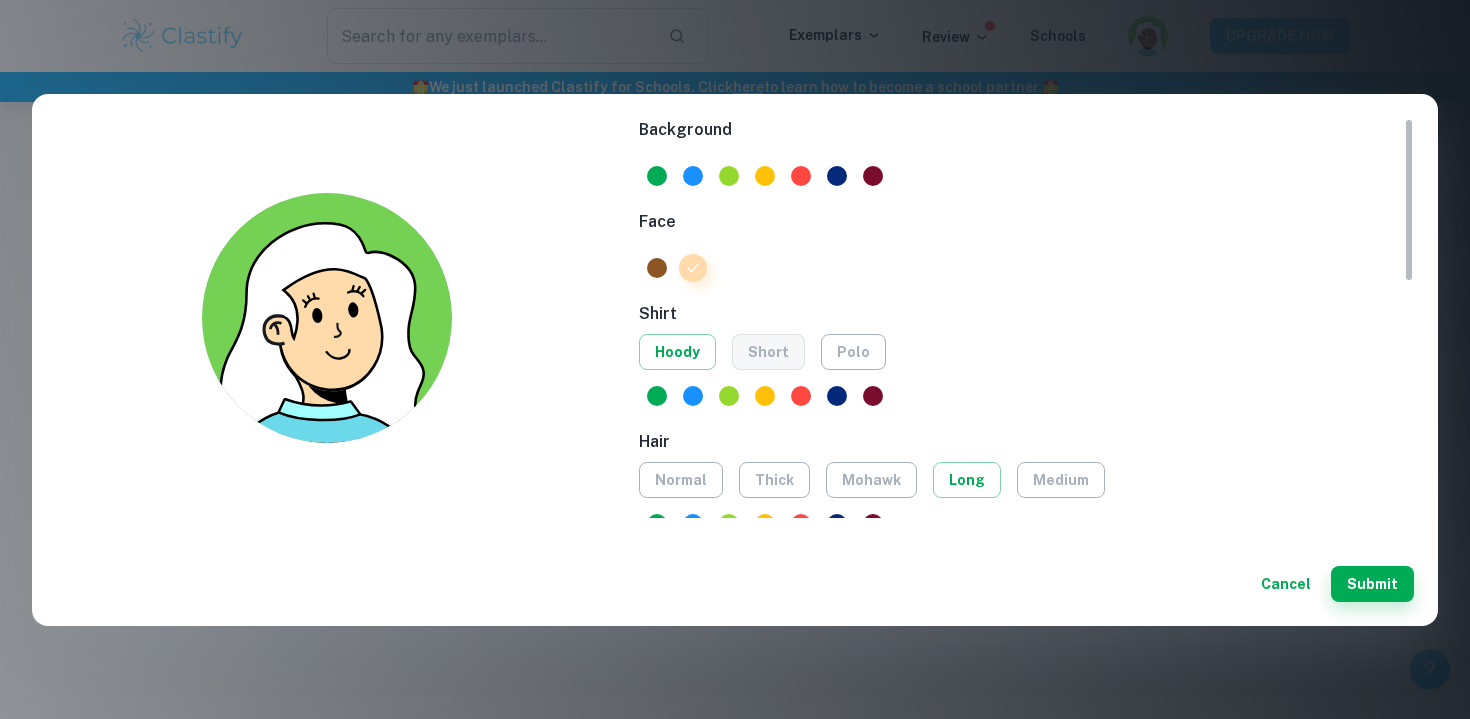 click on "short" at bounding box center [768, 352] 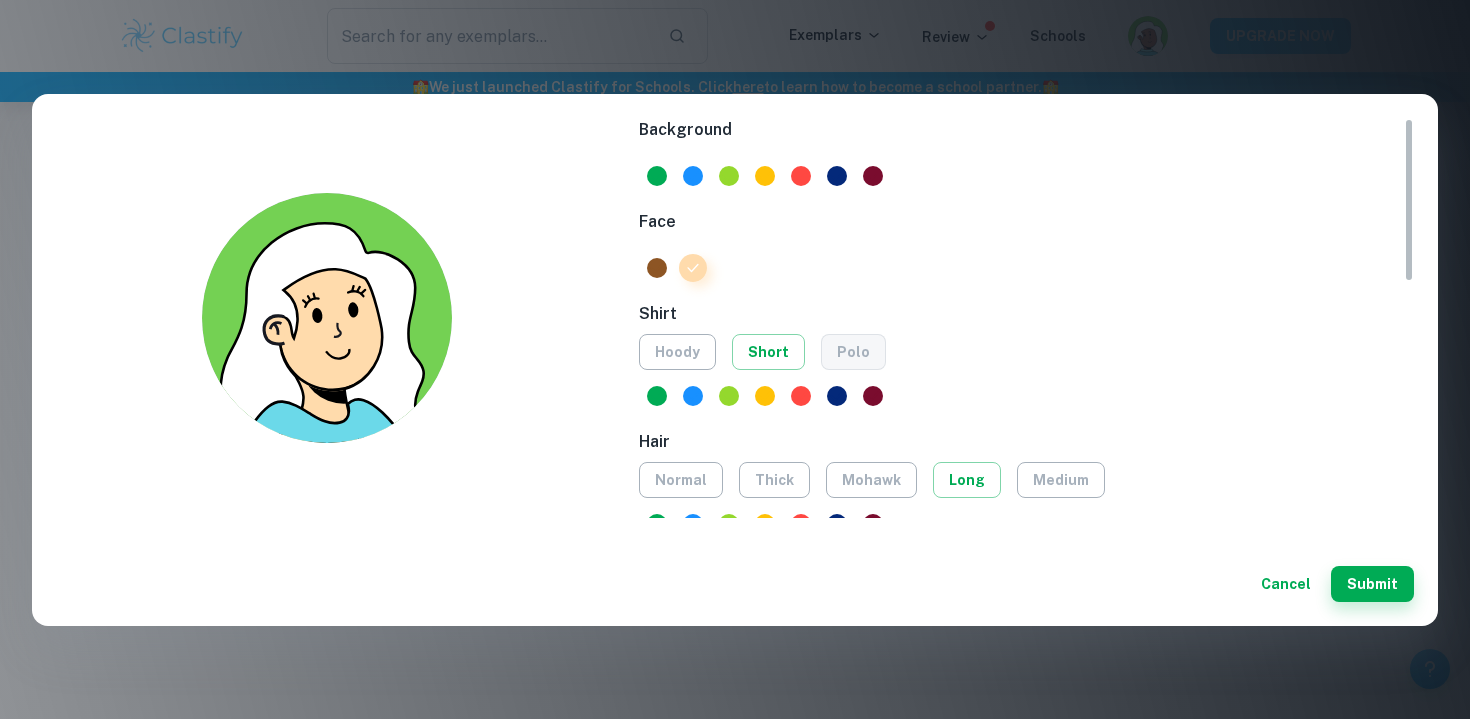 click on "polo" at bounding box center [853, 352] 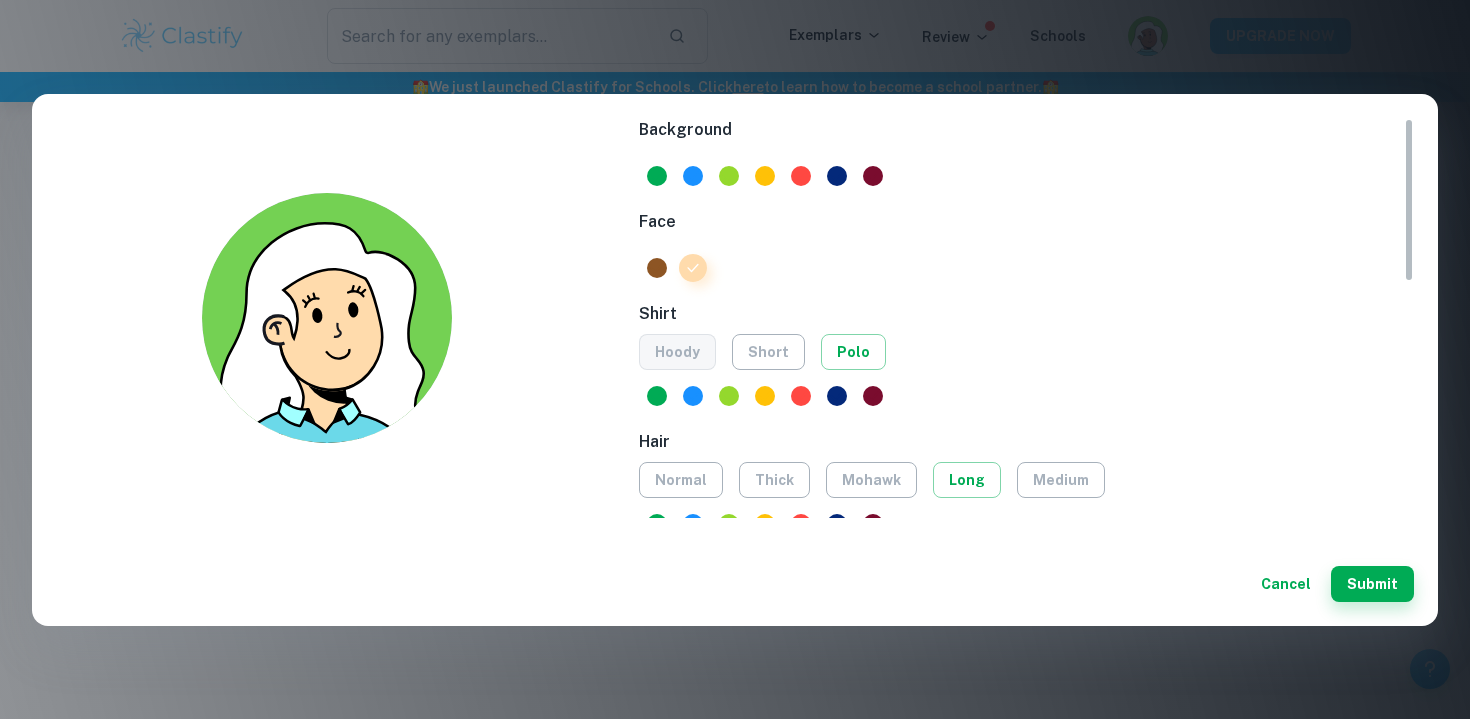 click on "hoody" at bounding box center (677, 352) 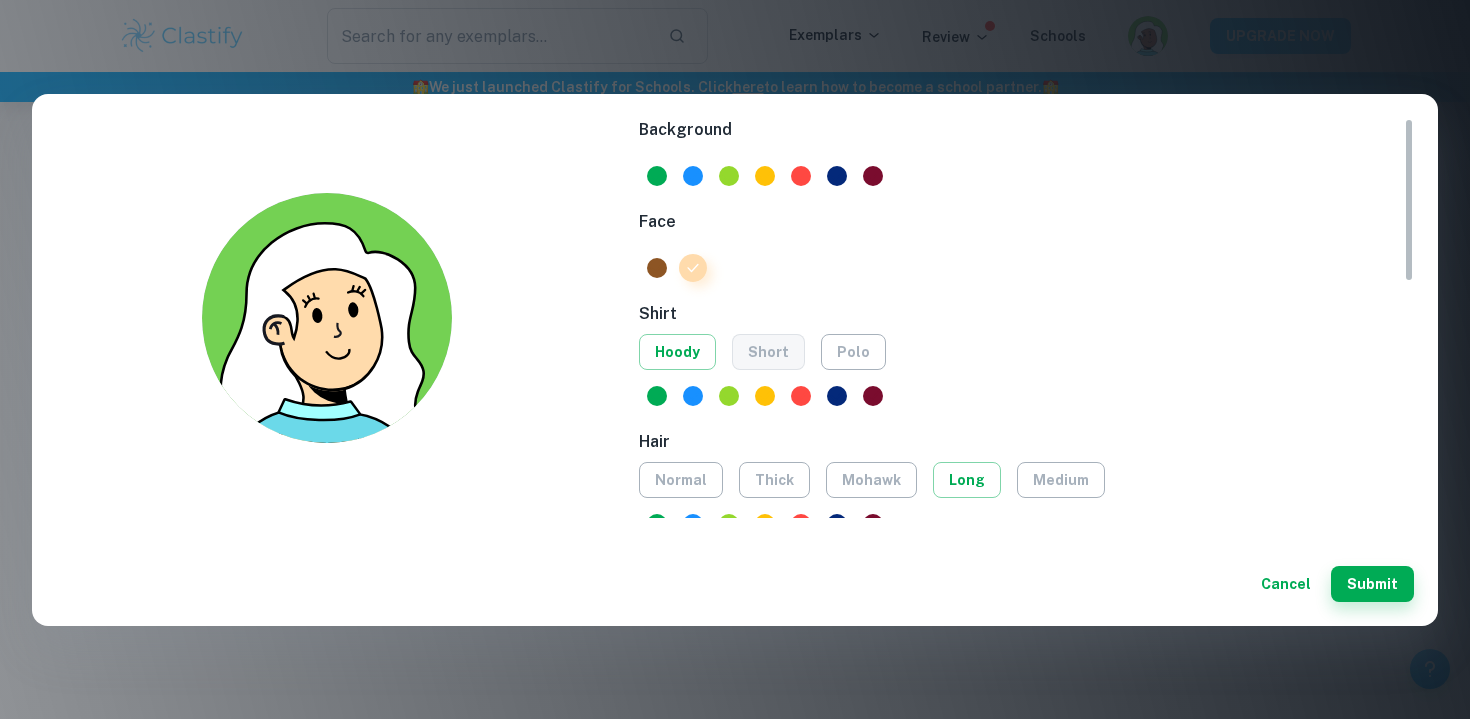 click on "short" at bounding box center (768, 352) 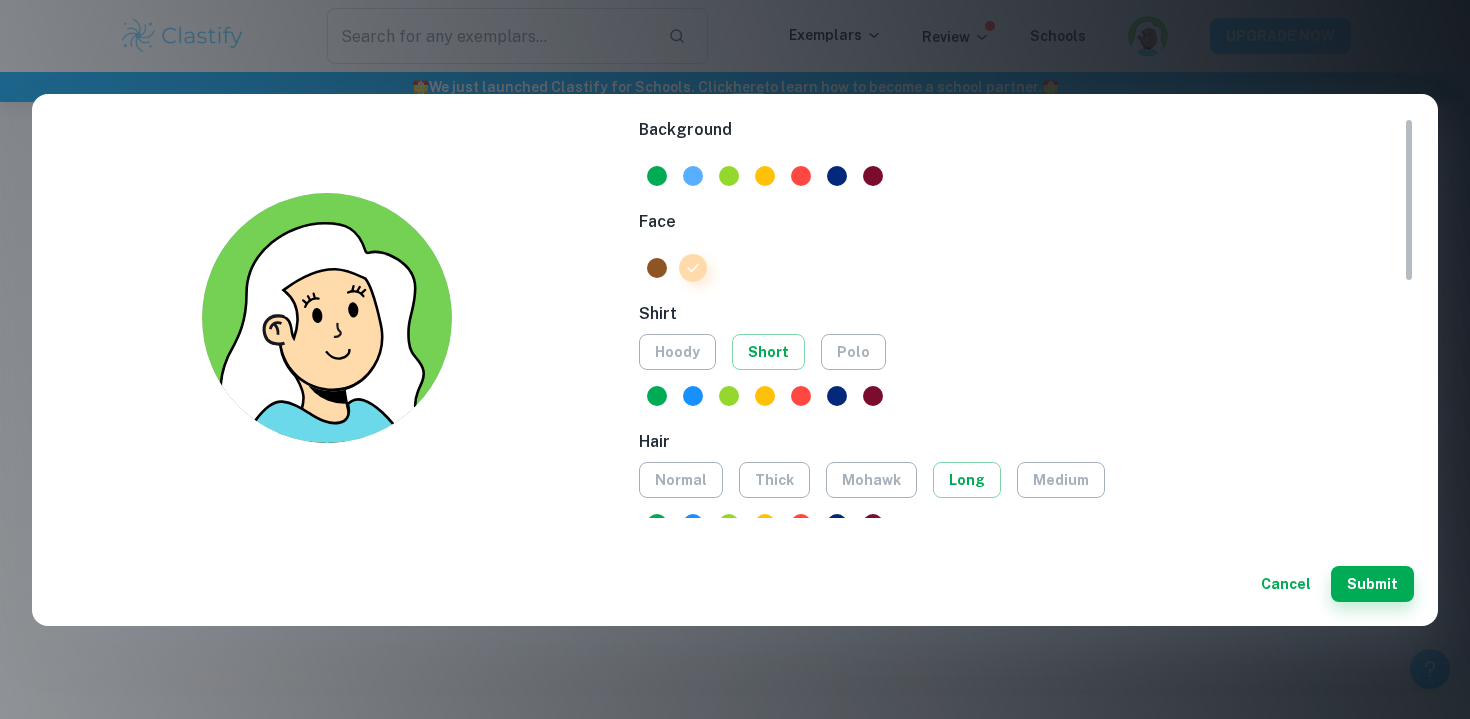 click at bounding box center (693, 176) 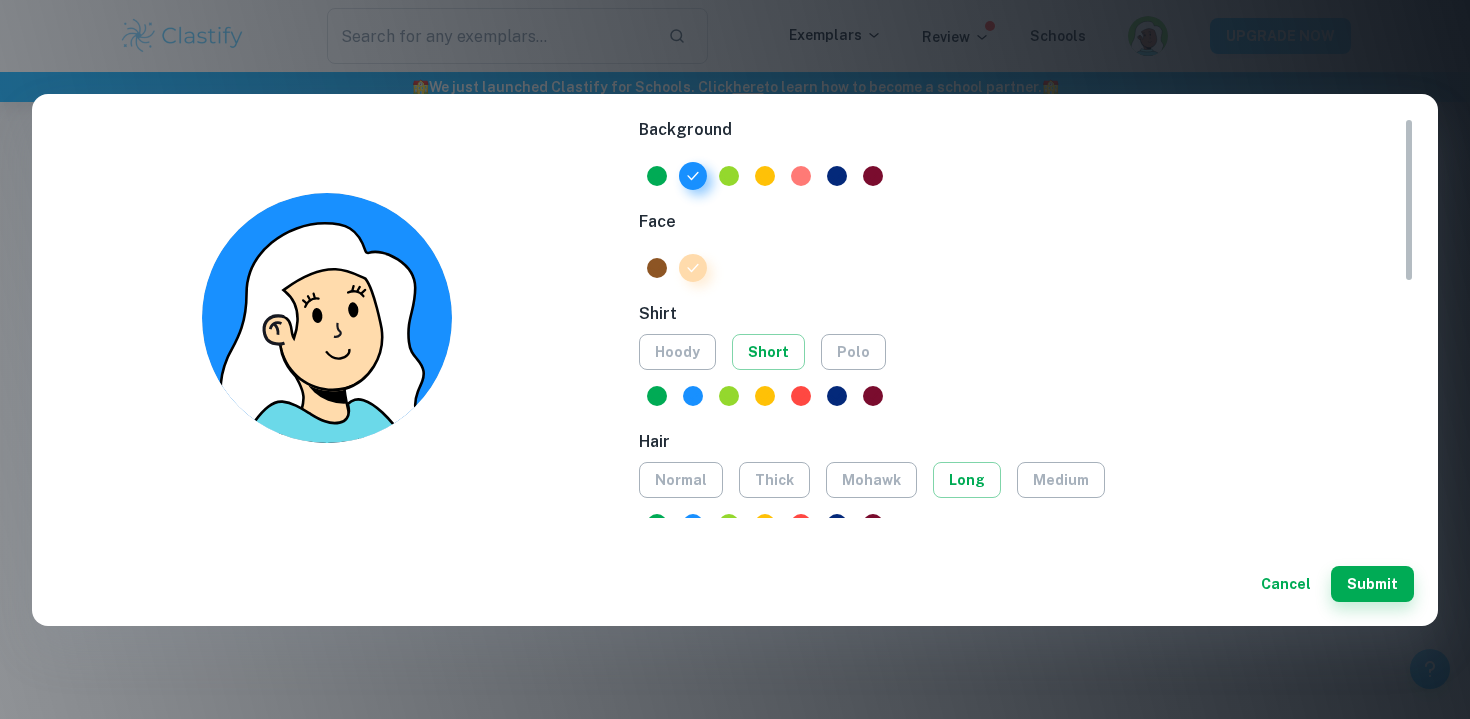 click at bounding box center [801, 176] 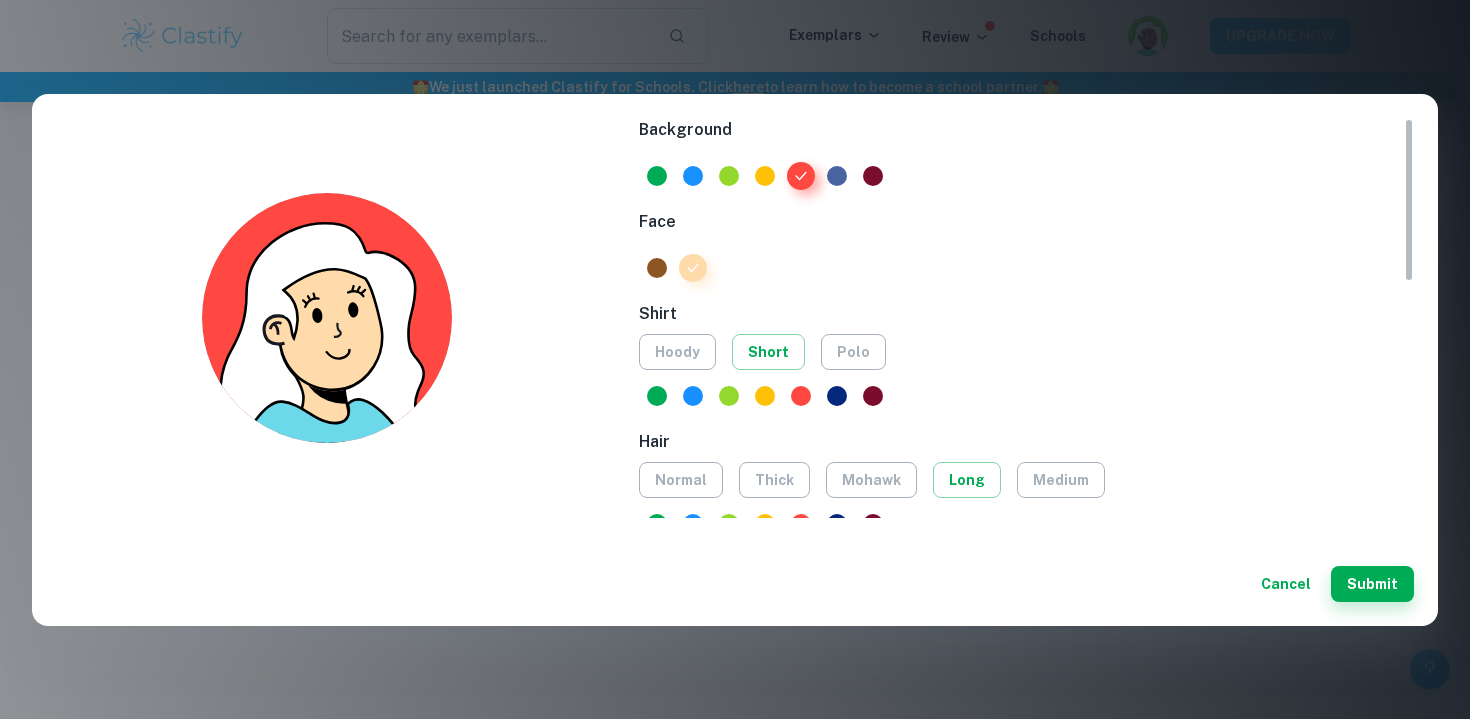 click at bounding box center (837, 176) 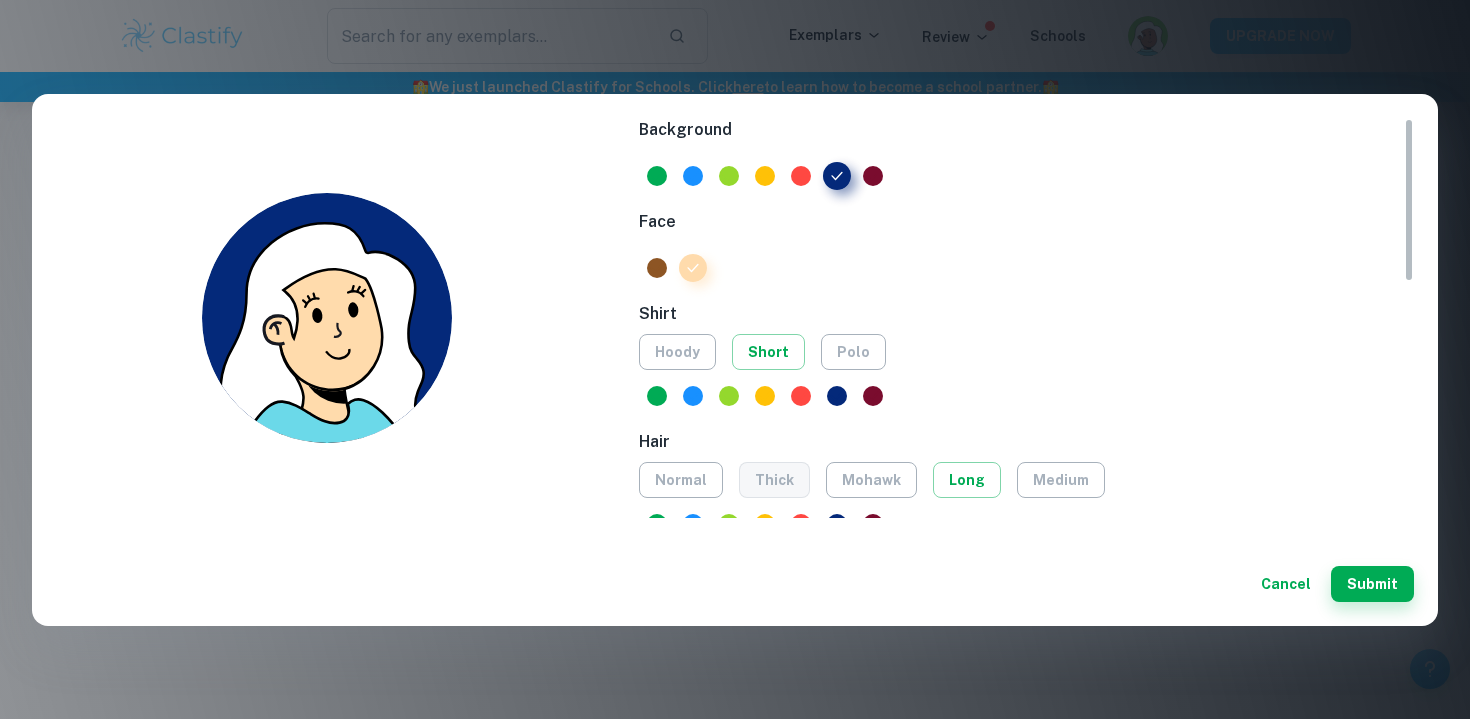 click on "thick" at bounding box center (774, 480) 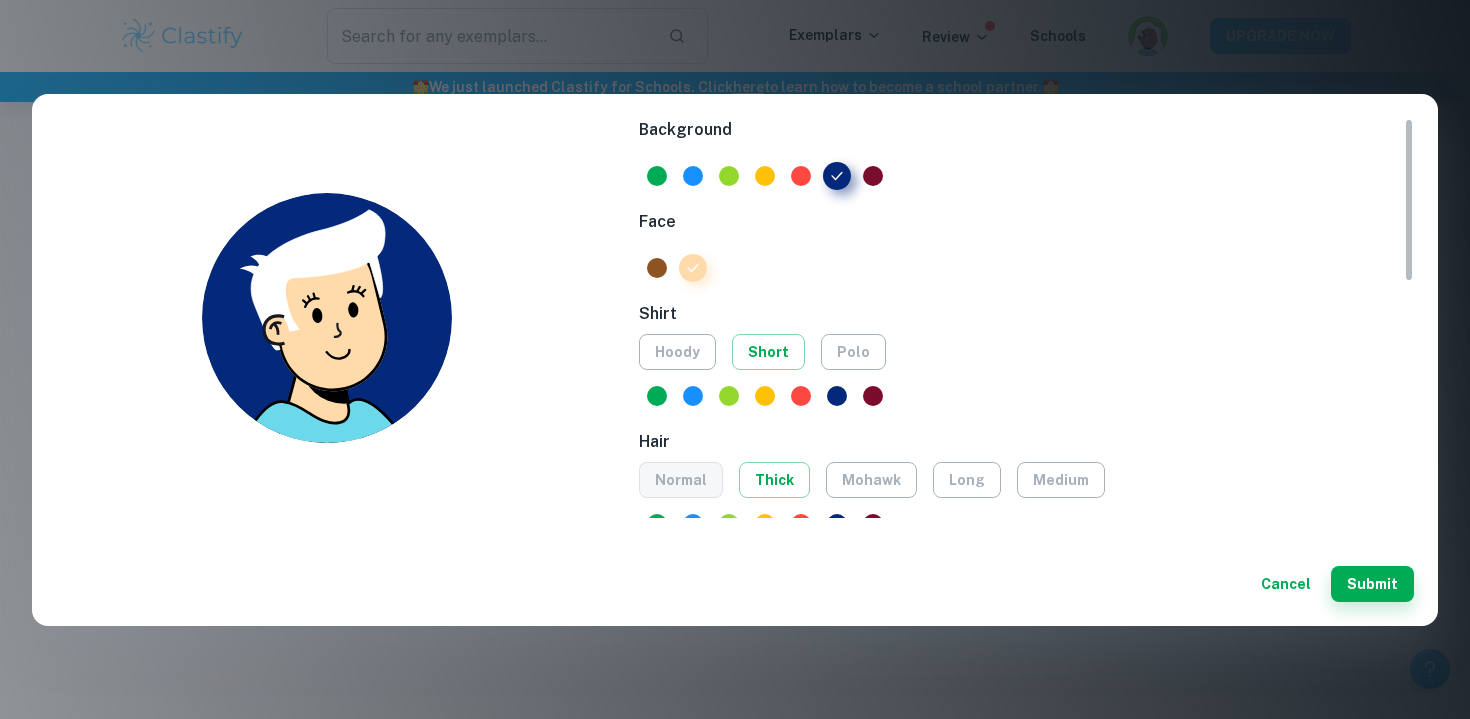 click on "normal" at bounding box center (681, 480) 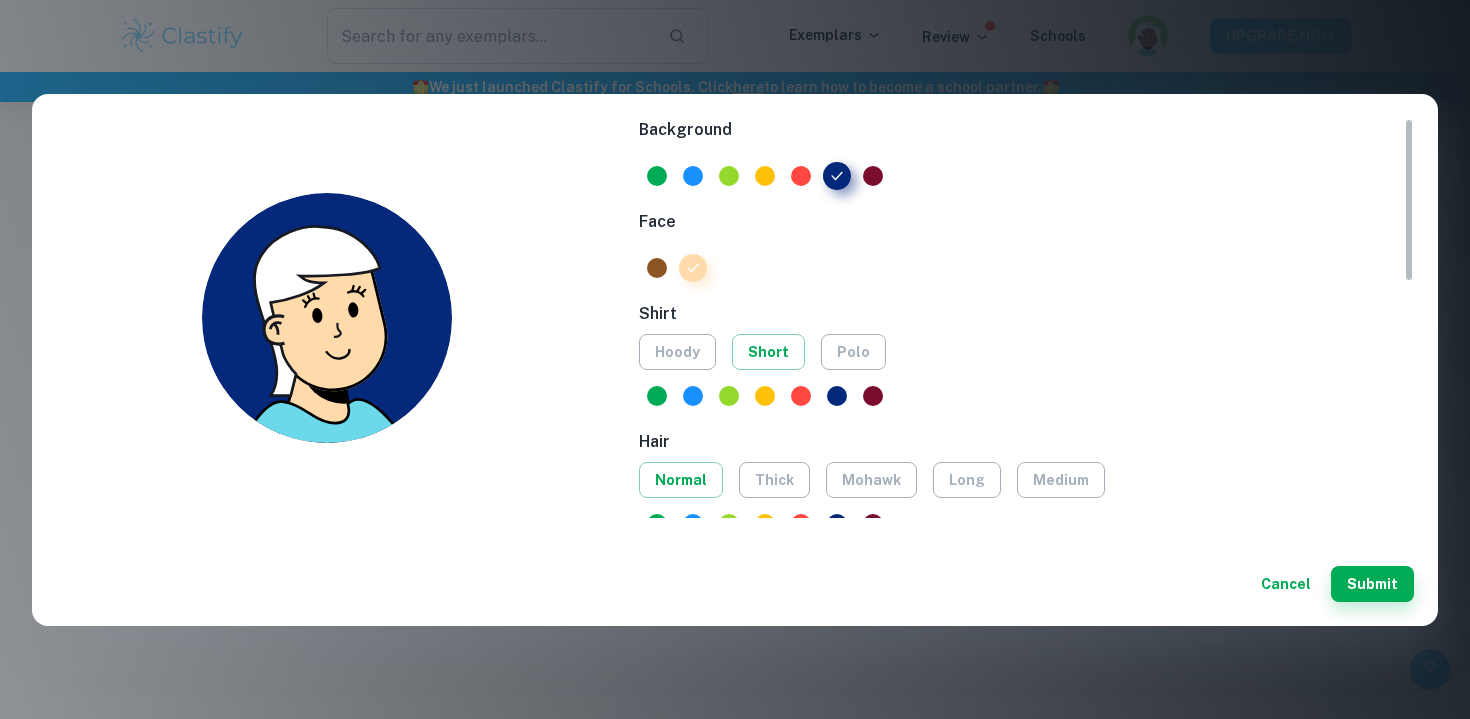click on "normal thick mohawk long medium" at bounding box center [1026, 480] 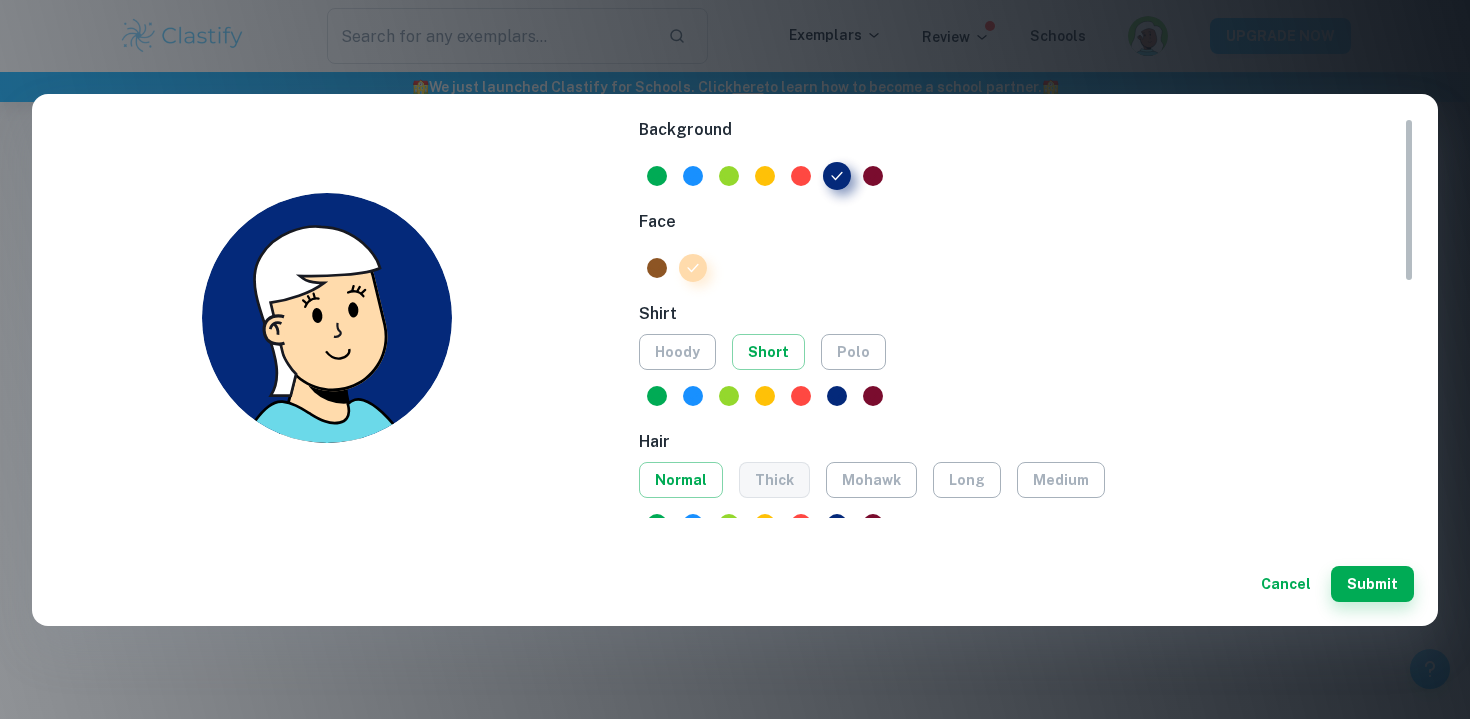 click on "thick" at bounding box center (774, 480) 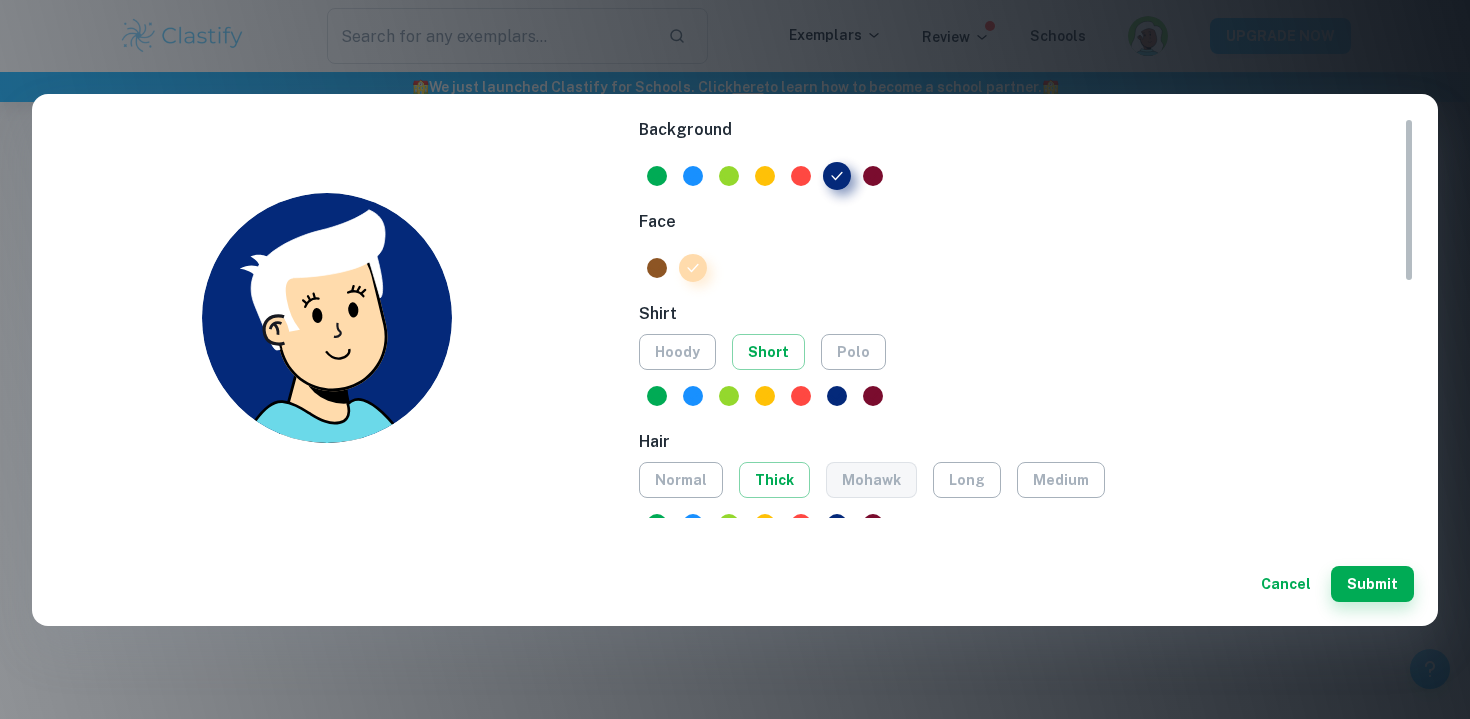 click on "mohawk" at bounding box center [871, 480] 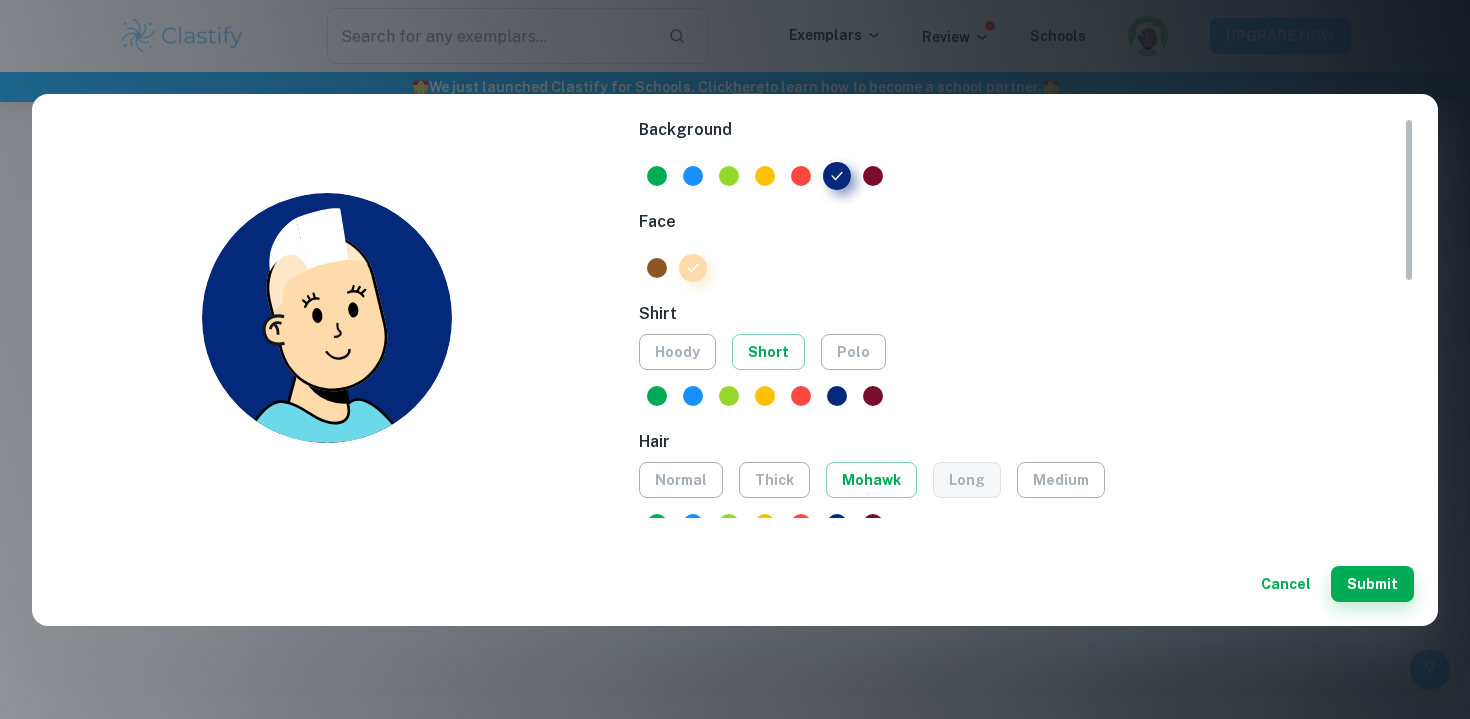 click on "long" at bounding box center [967, 480] 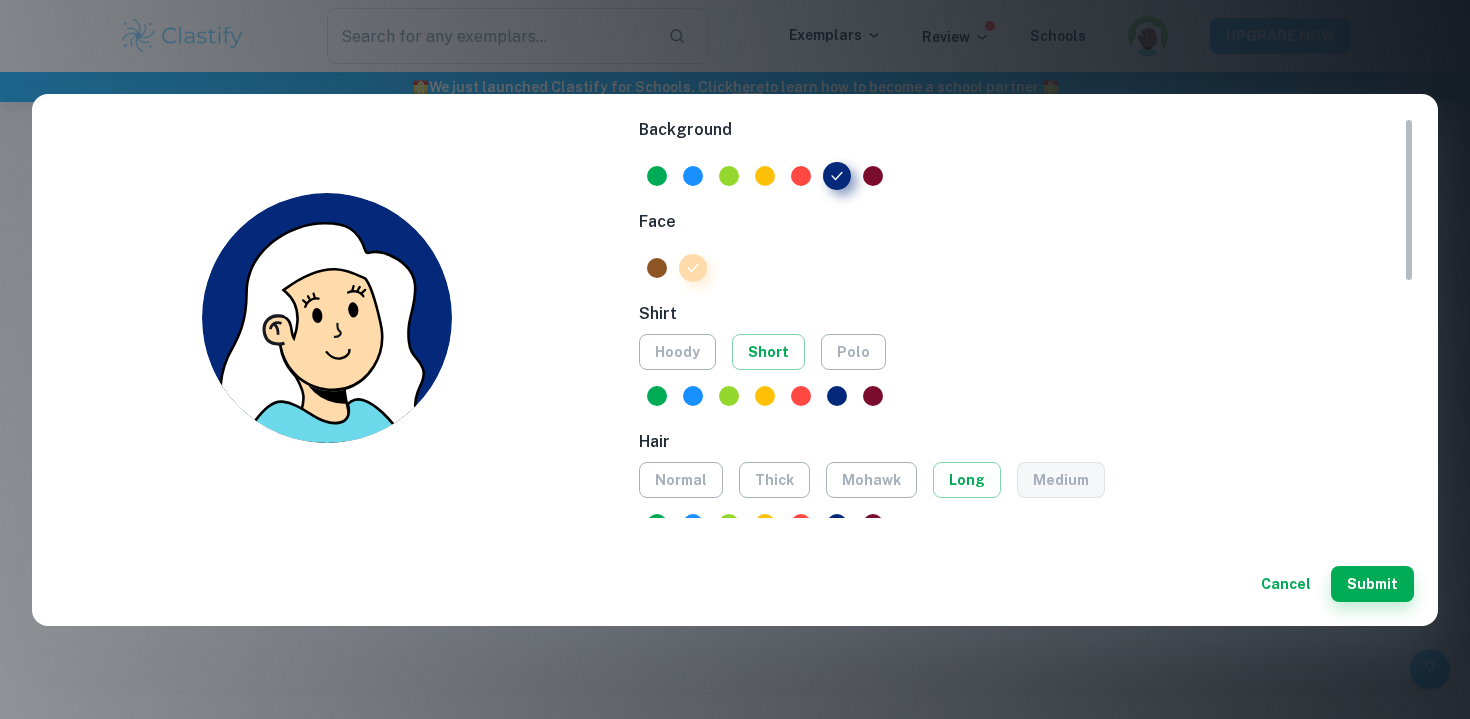 click on "medium" at bounding box center (1061, 480) 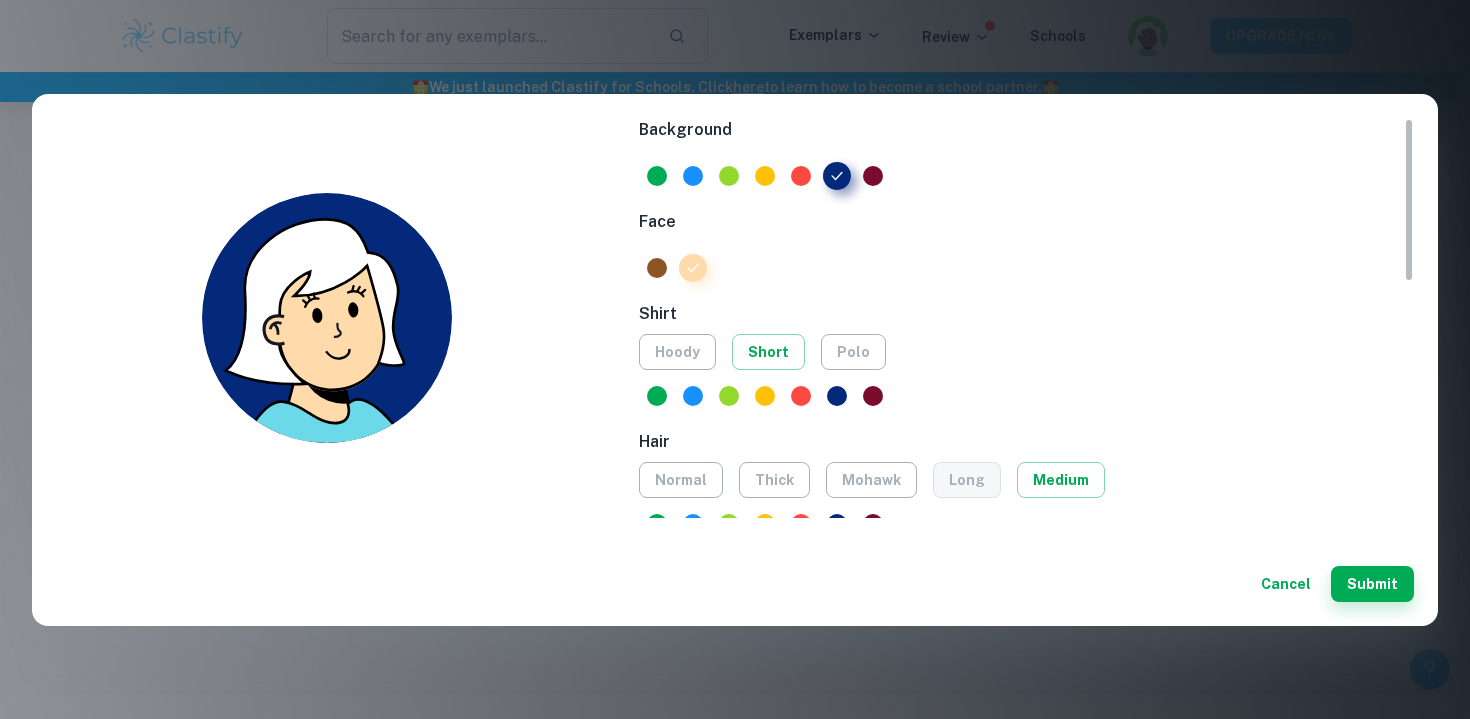 click on "long" at bounding box center [967, 480] 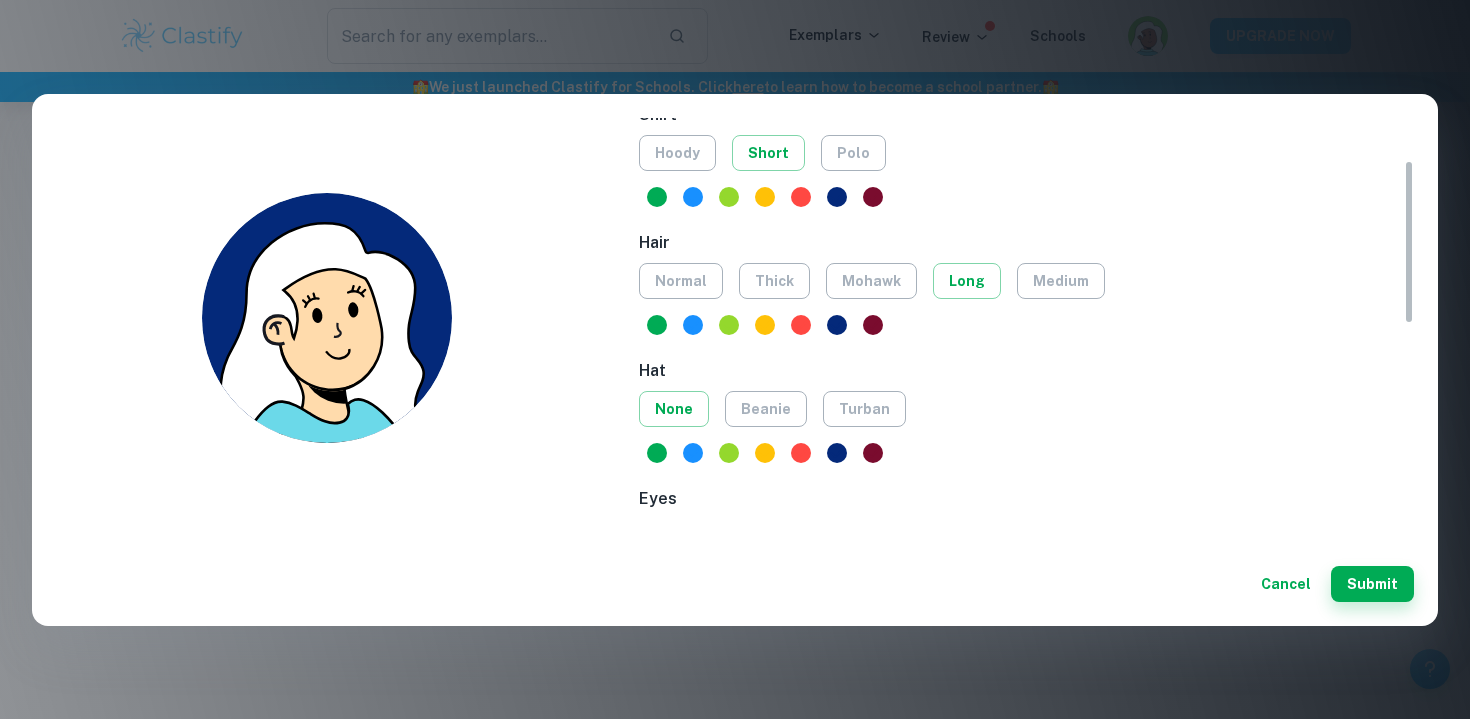 scroll, scrollTop: 204, scrollLeft: 0, axis: vertical 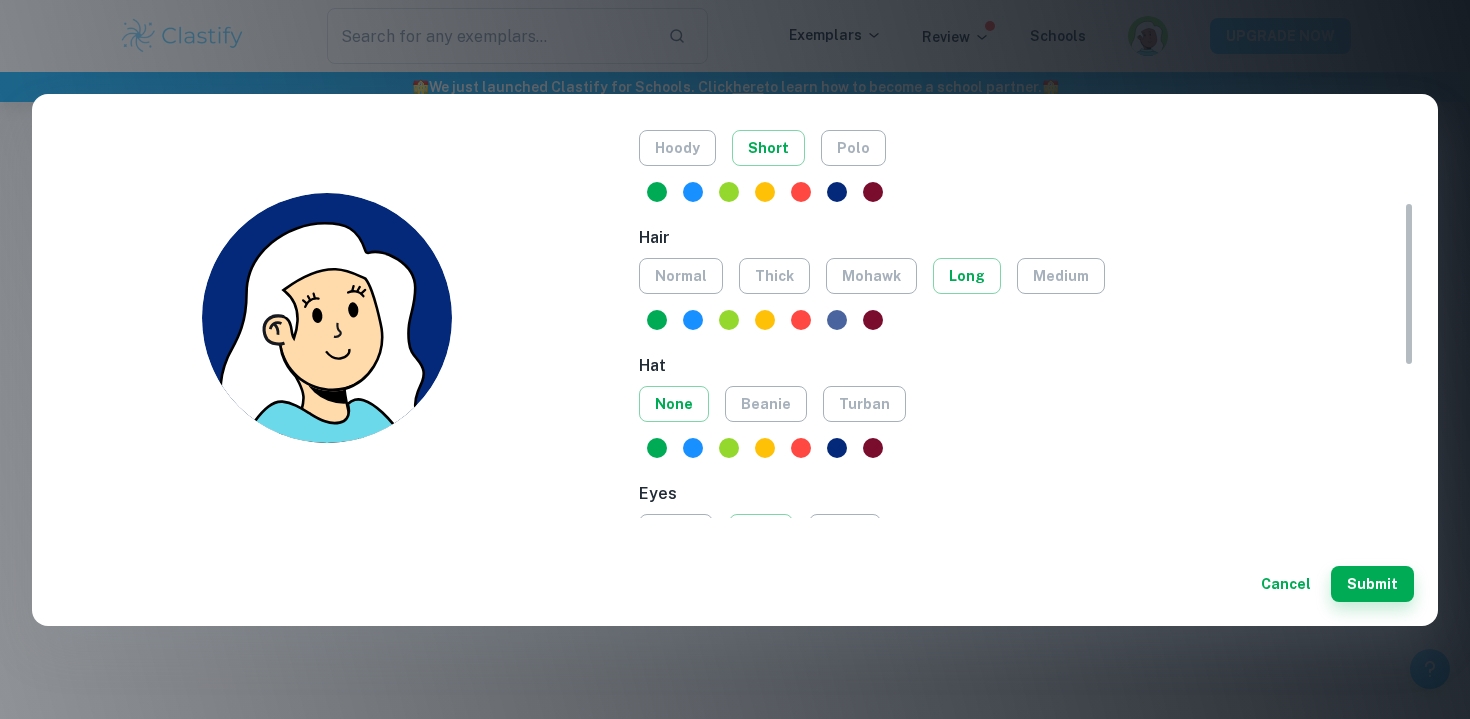 click at bounding box center [837, 320] 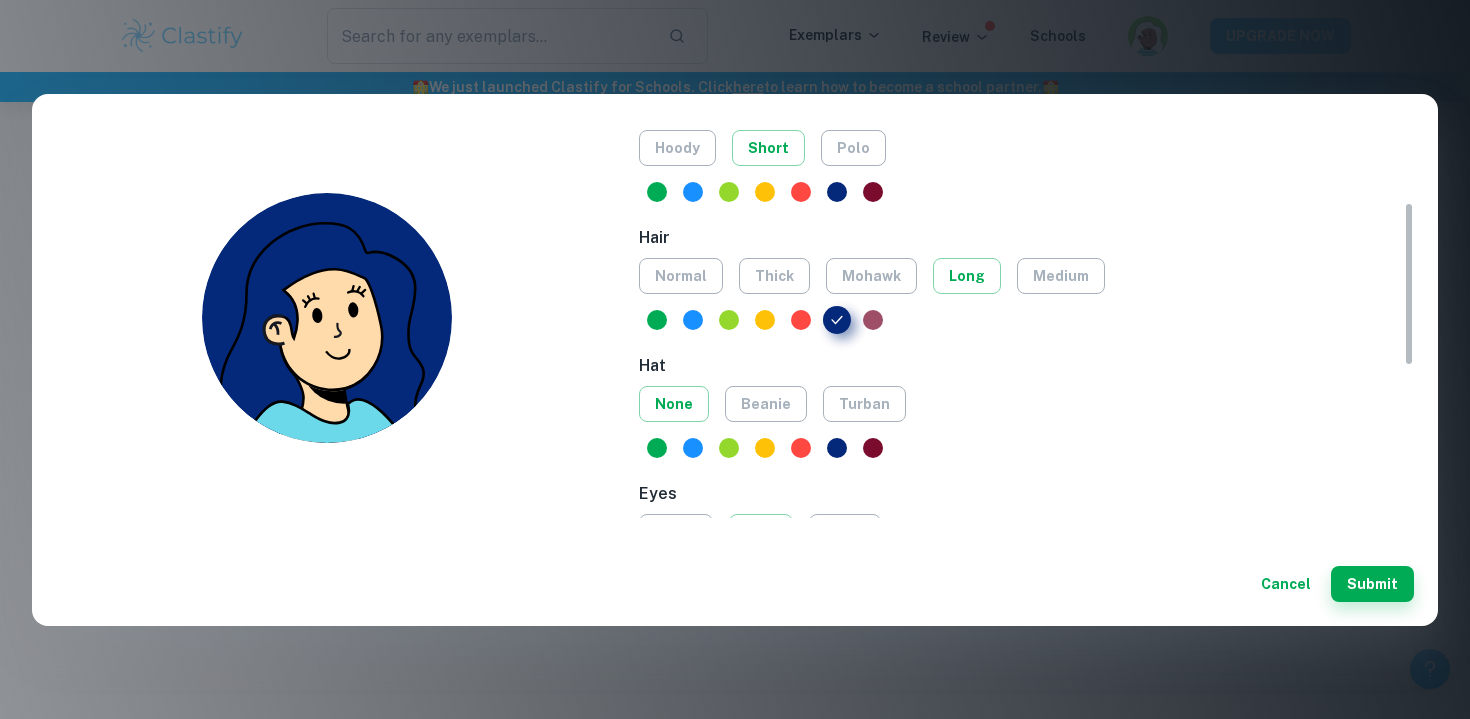 click at bounding box center [873, 320] 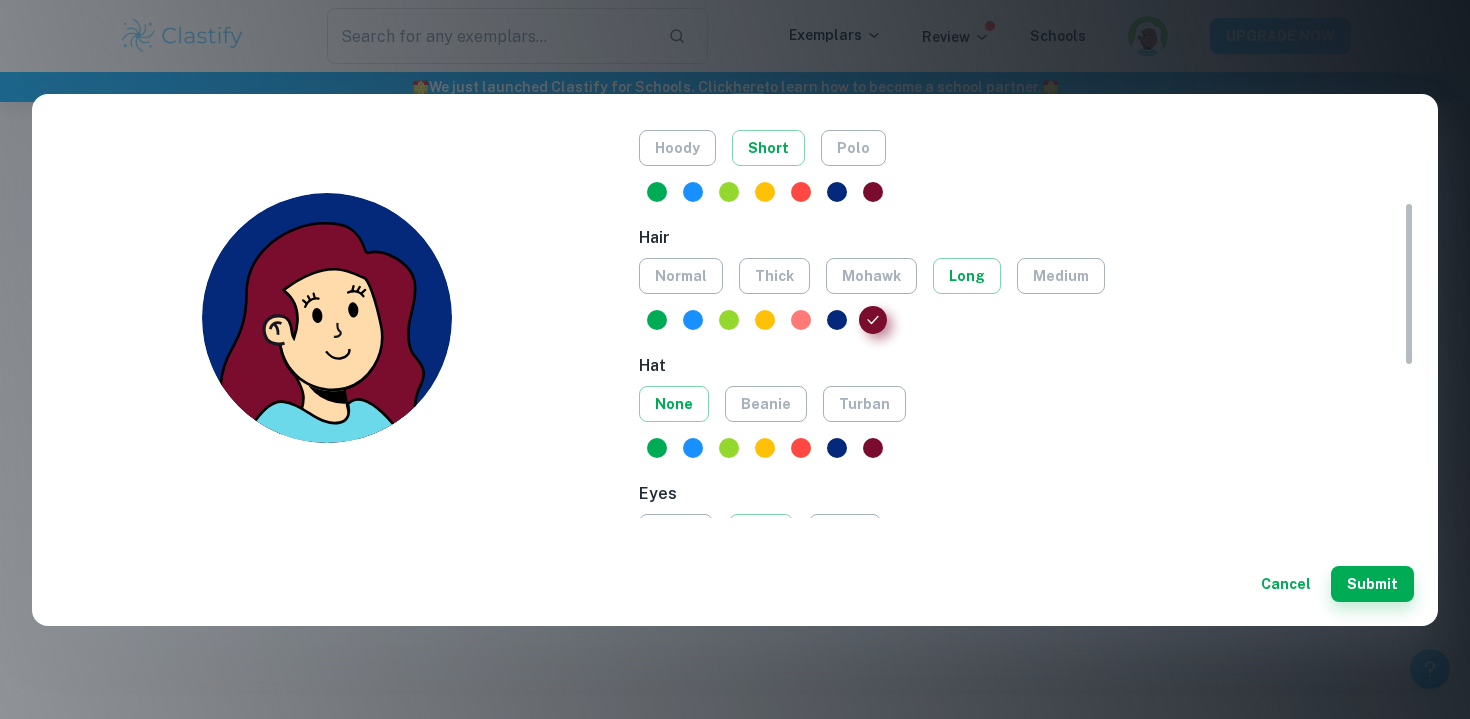 scroll, scrollTop: 0, scrollLeft: 0, axis: both 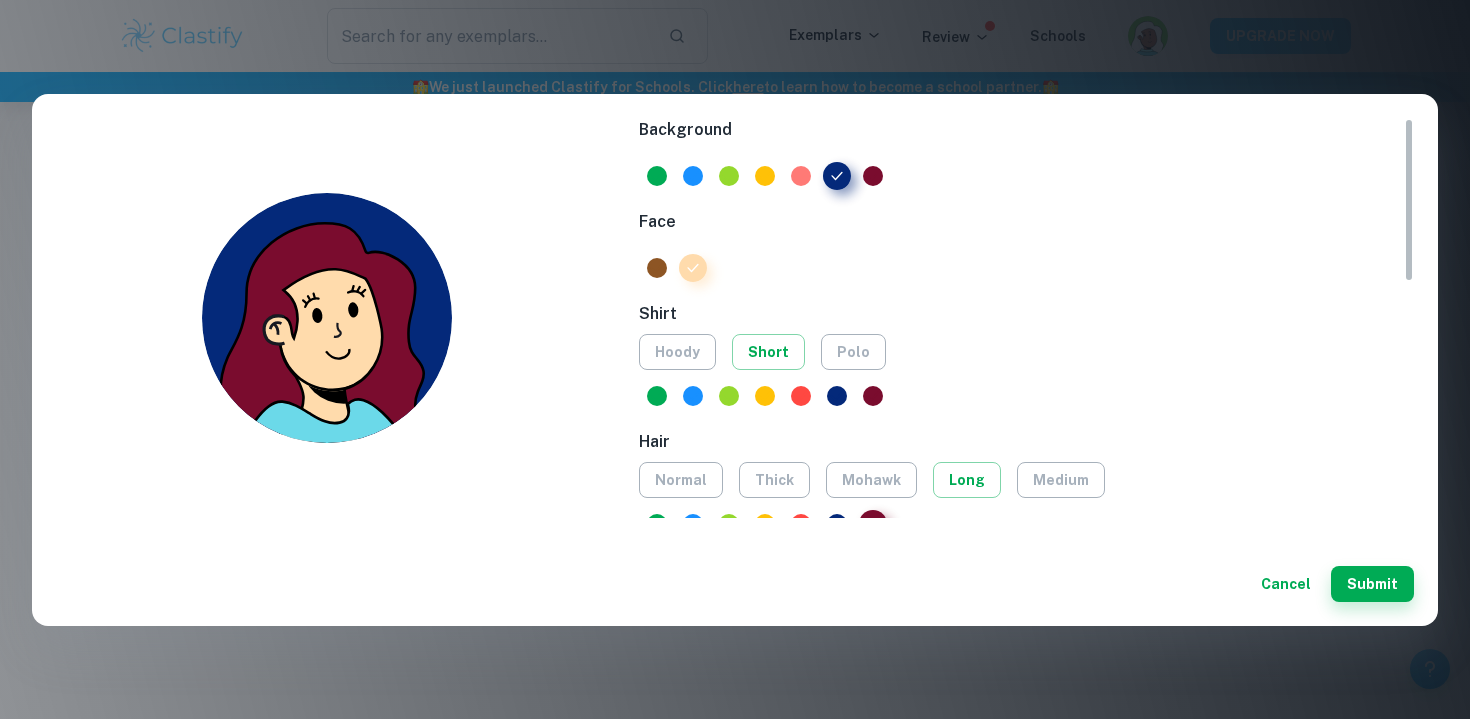 click at bounding box center [801, 176] 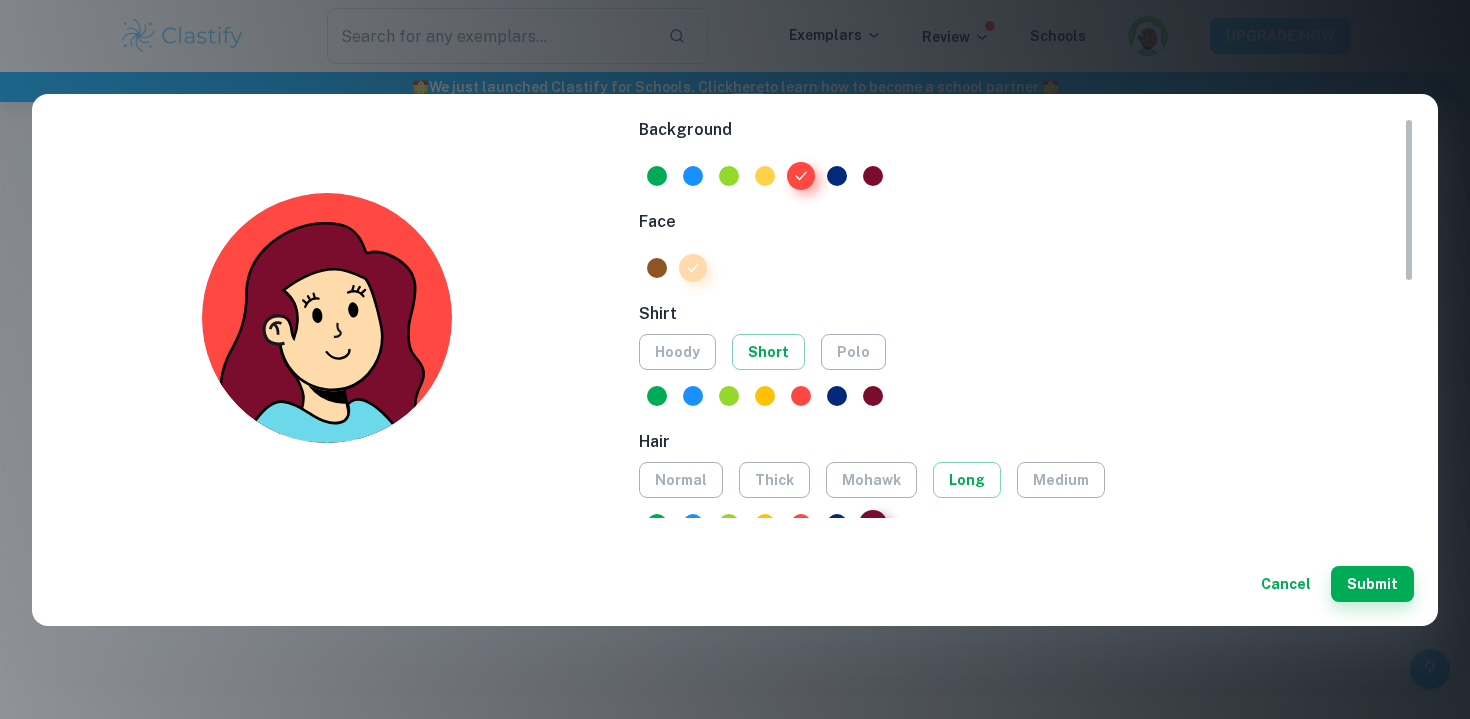 click at bounding box center (765, 176) 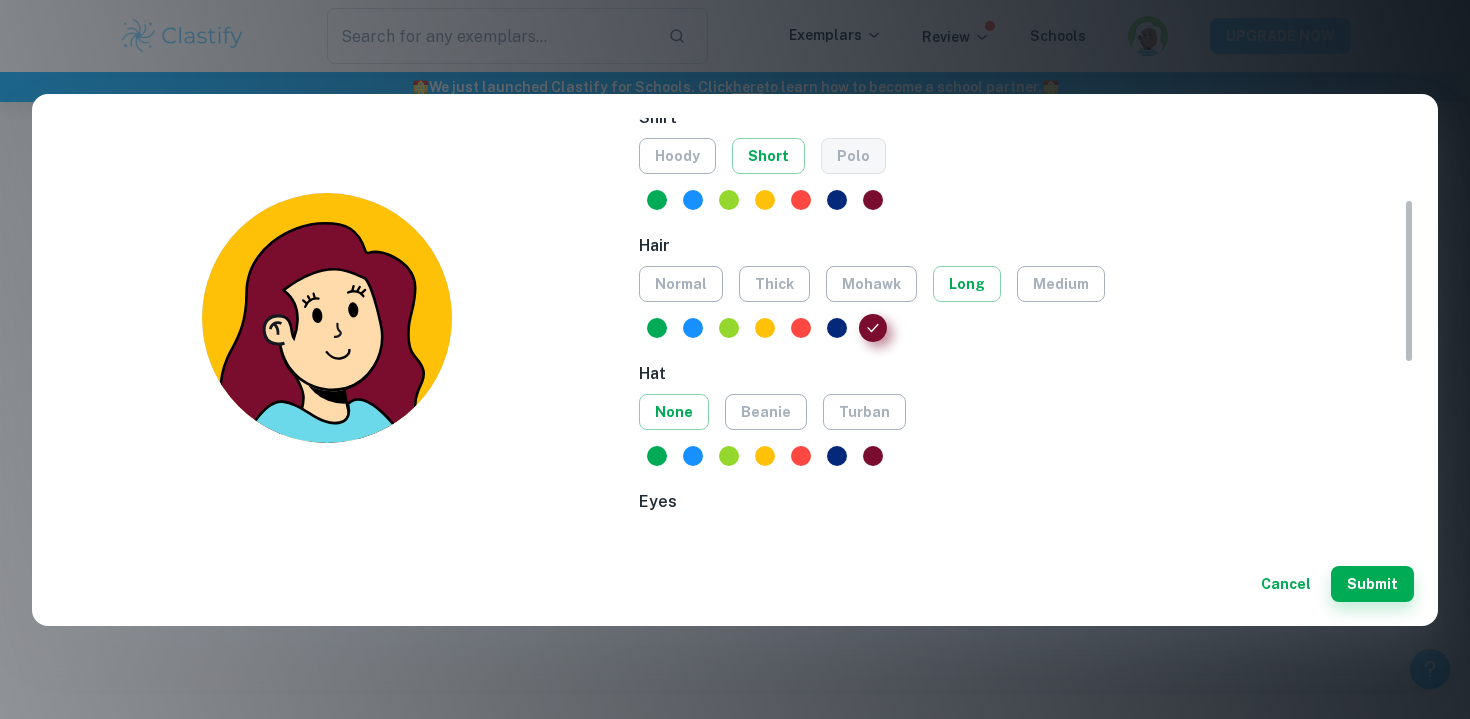 scroll, scrollTop: 199, scrollLeft: 0, axis: vertical 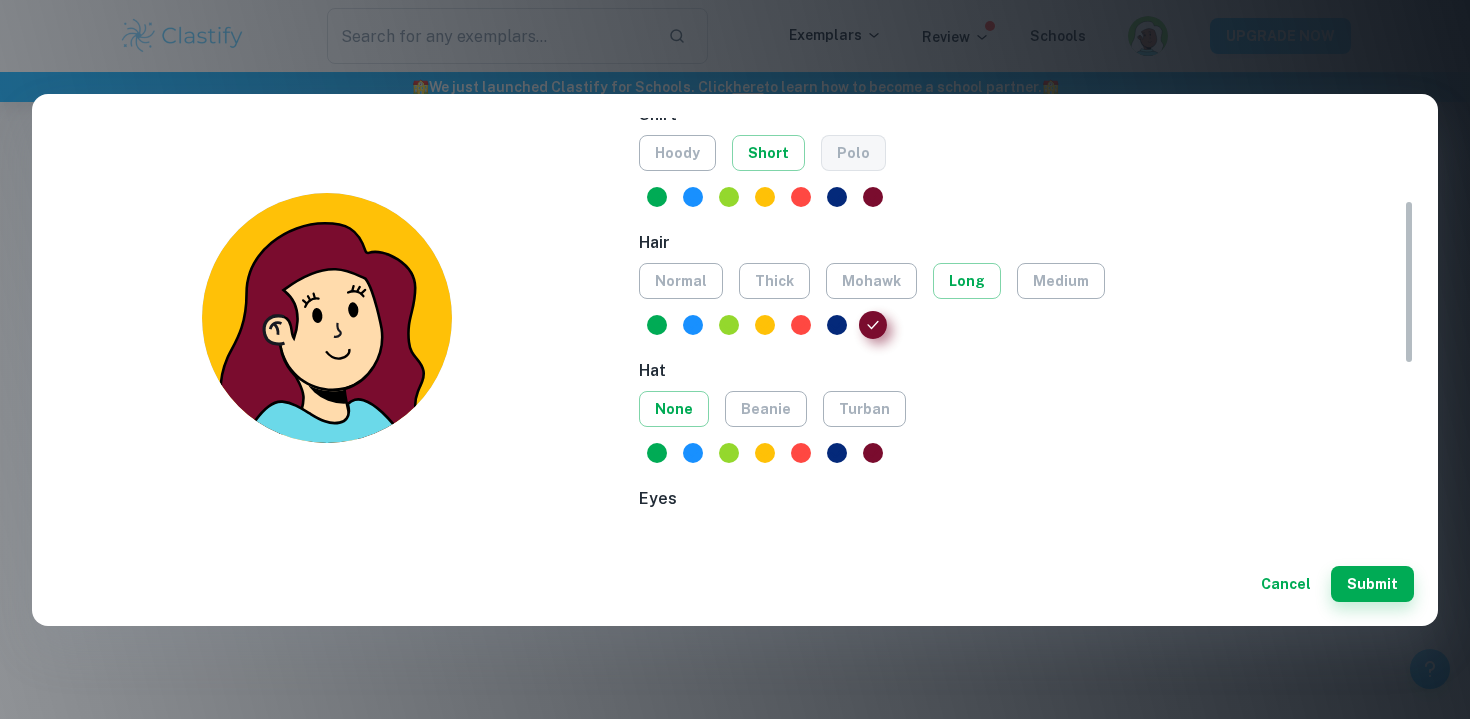 click at bounding box center [837, 325] 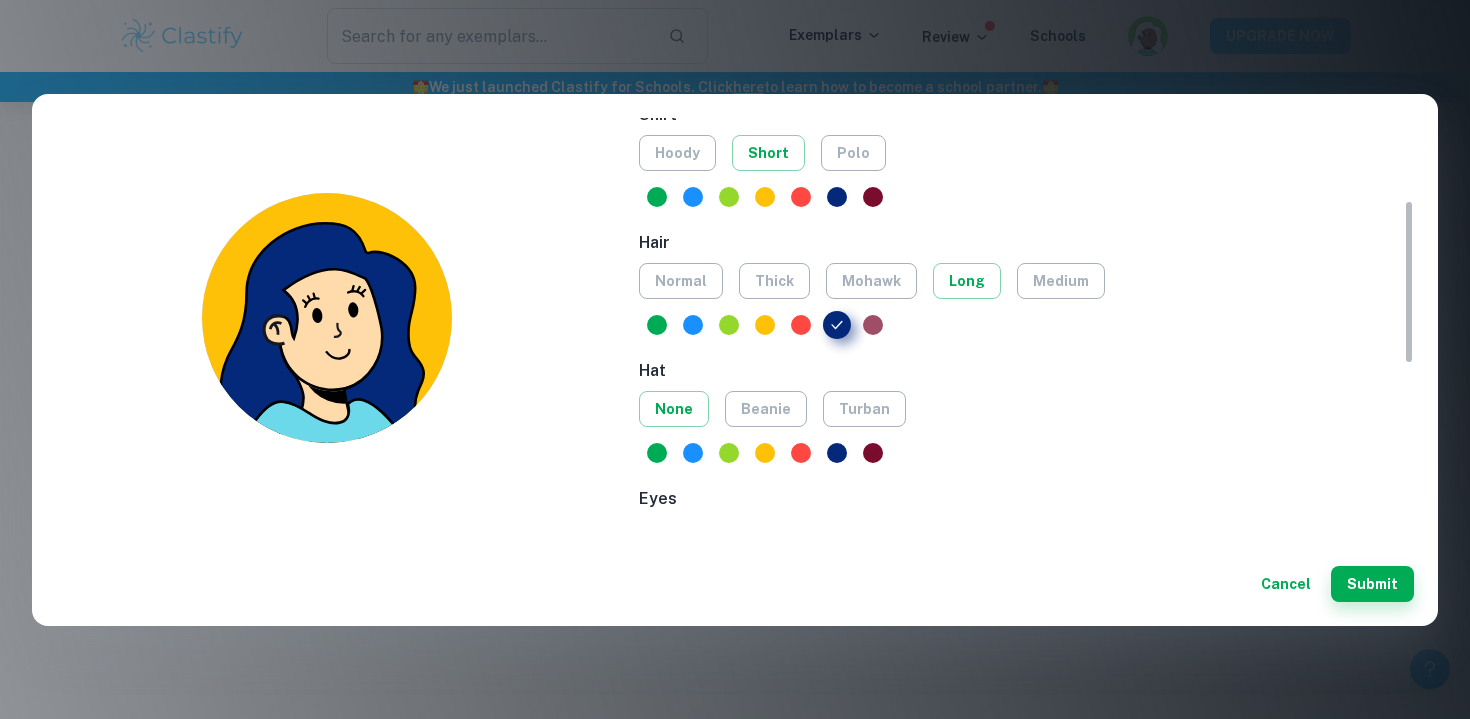 click at bounding box center (873, 325) 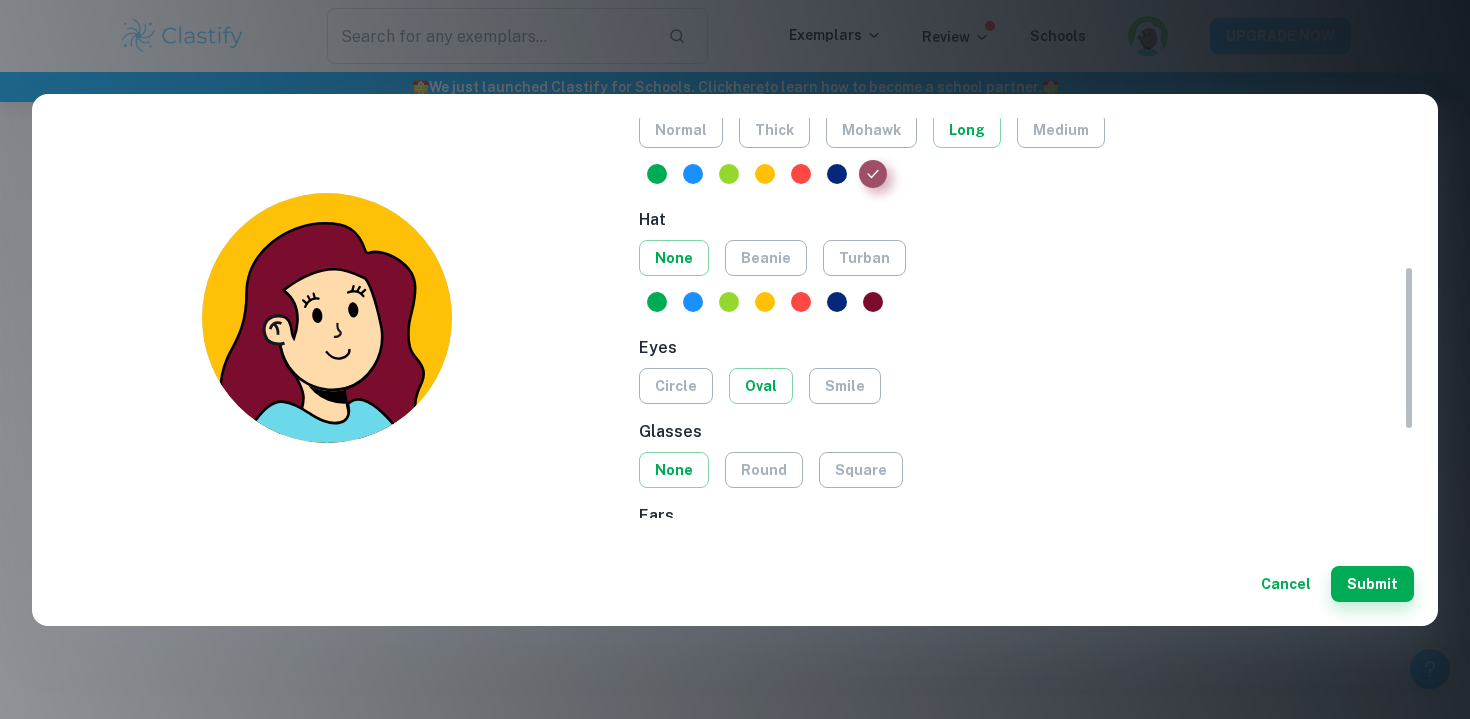 scroll, scrollTop: 364, scrollLeft: 0, axis: vertical 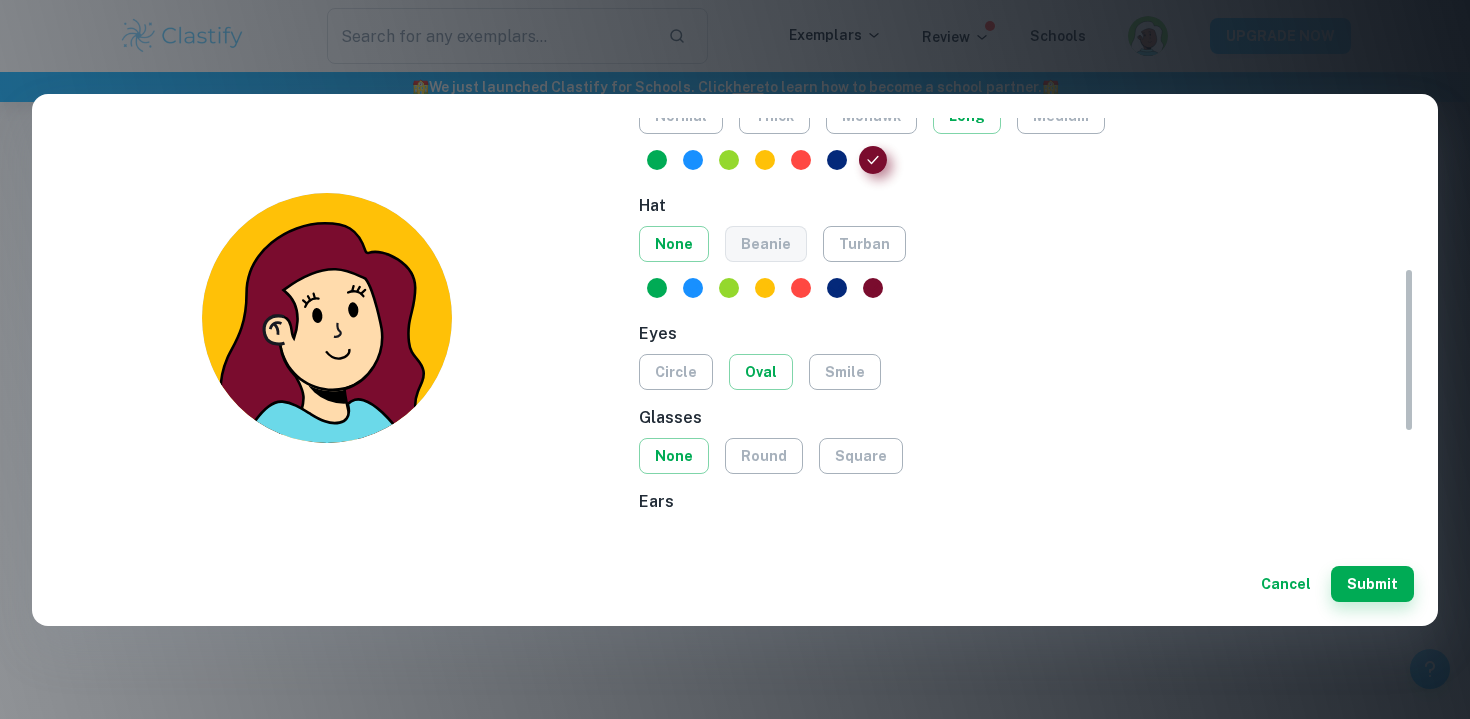 click on "beanie" at bounding box center (766, 244) 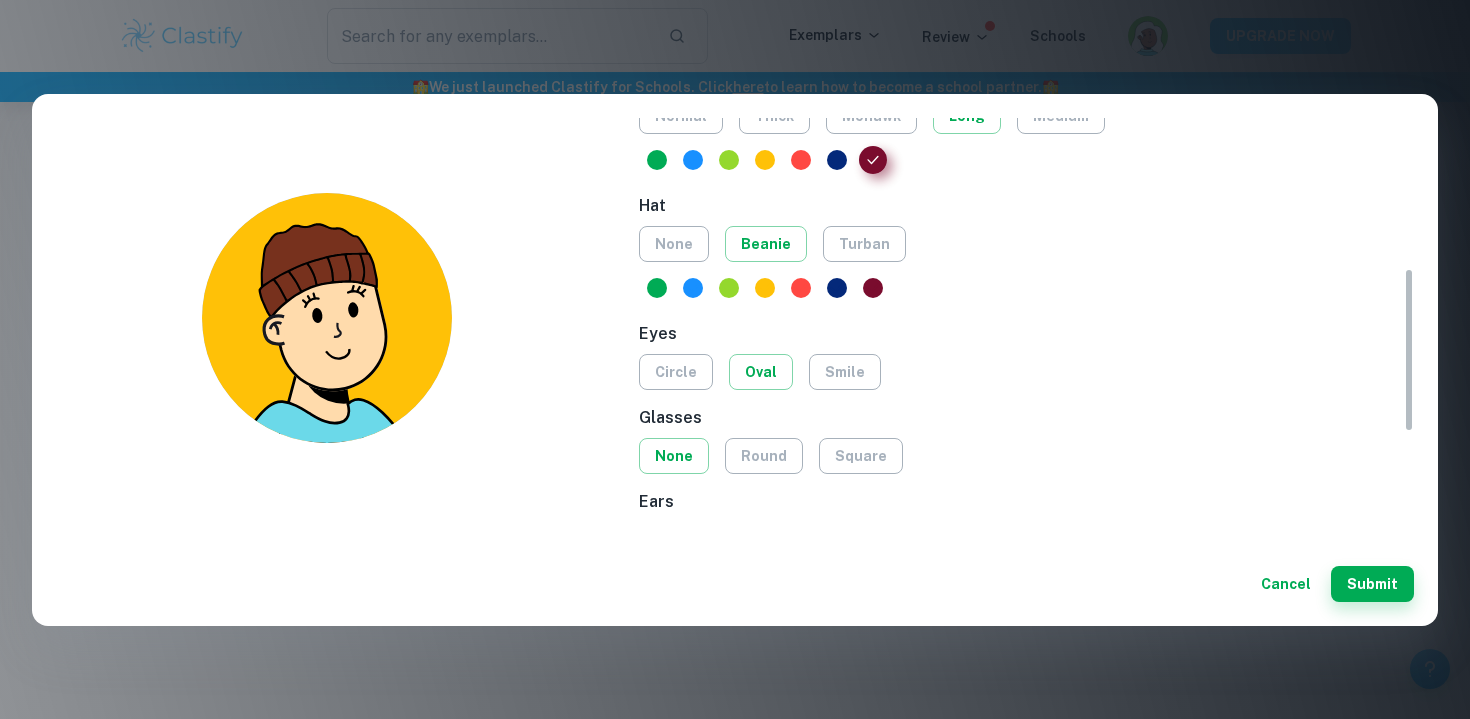 click on "Hat none beanie turban" at bounding box center [1026, 250] 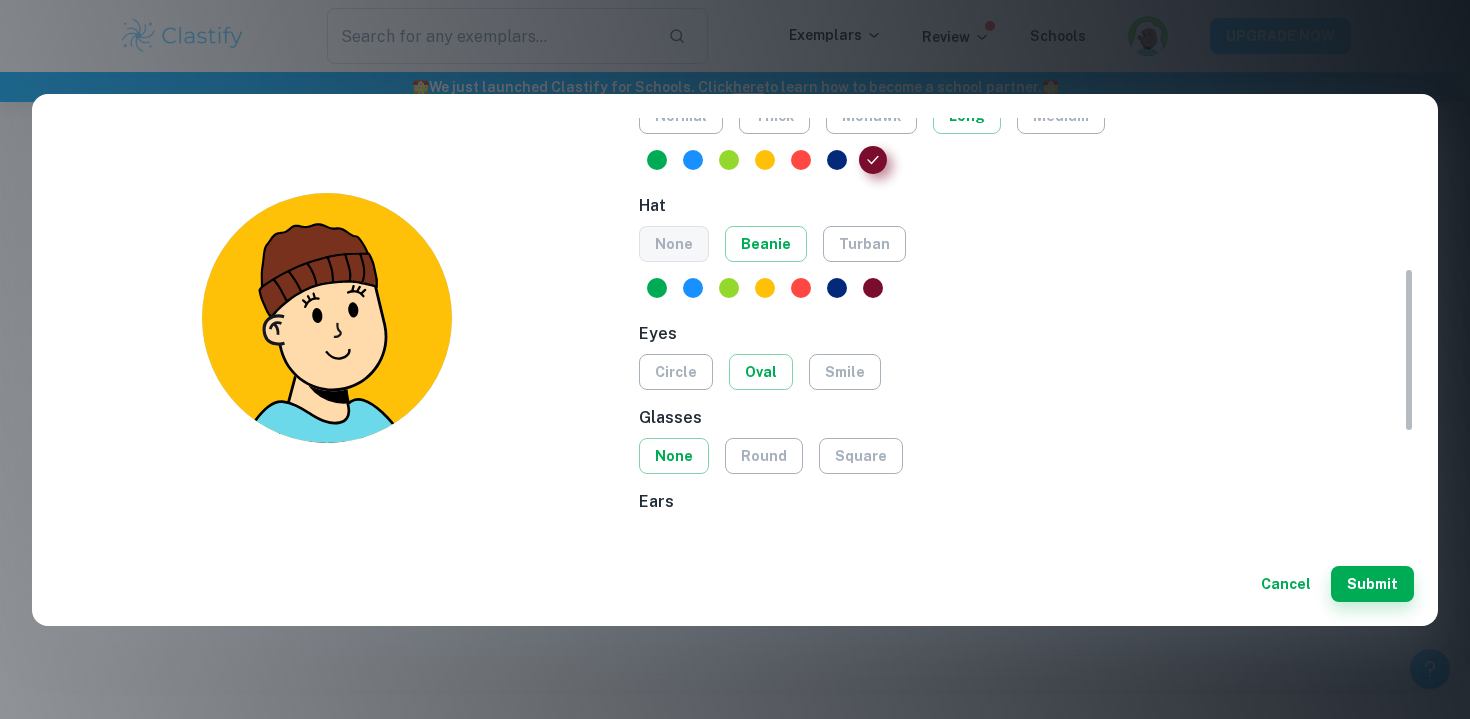 click on "none" at bounding box center [674, 244] 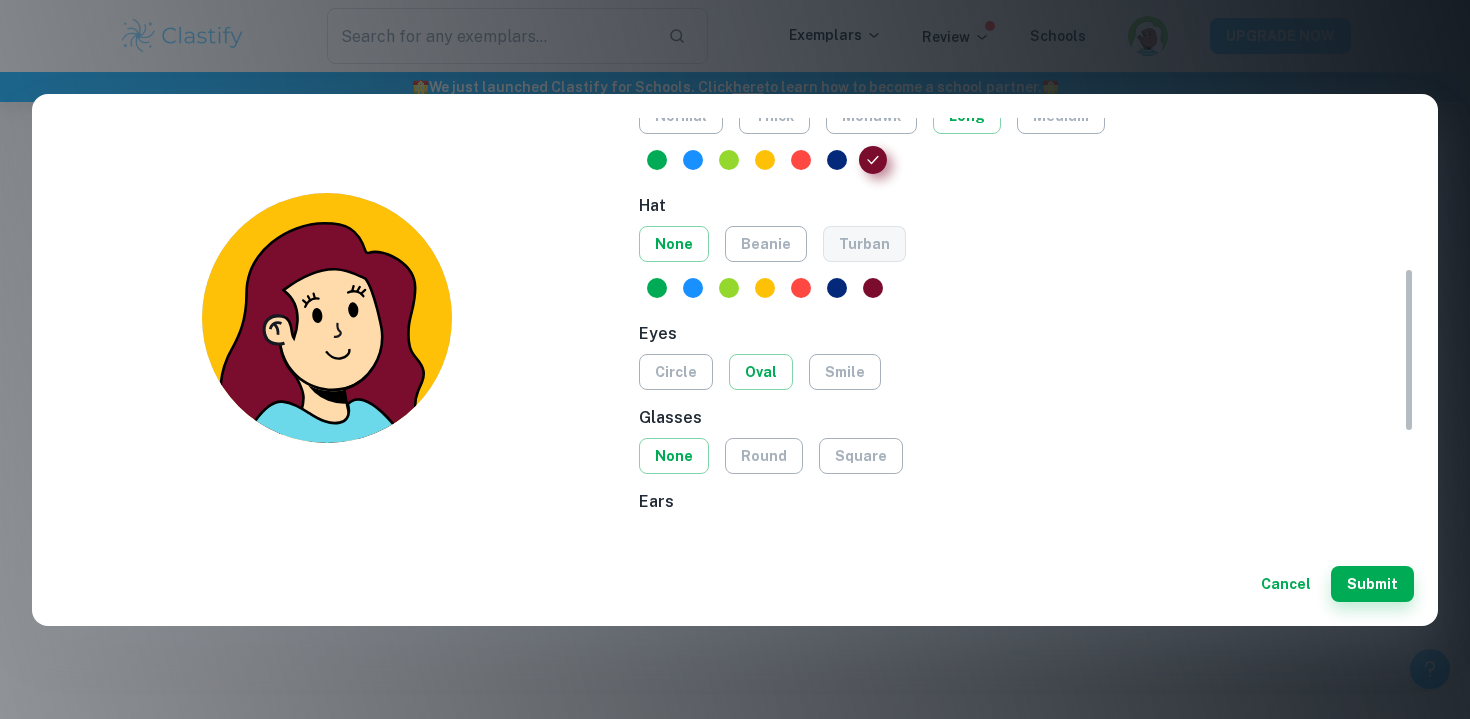 click on "turban" at bounding box center (864, 244) 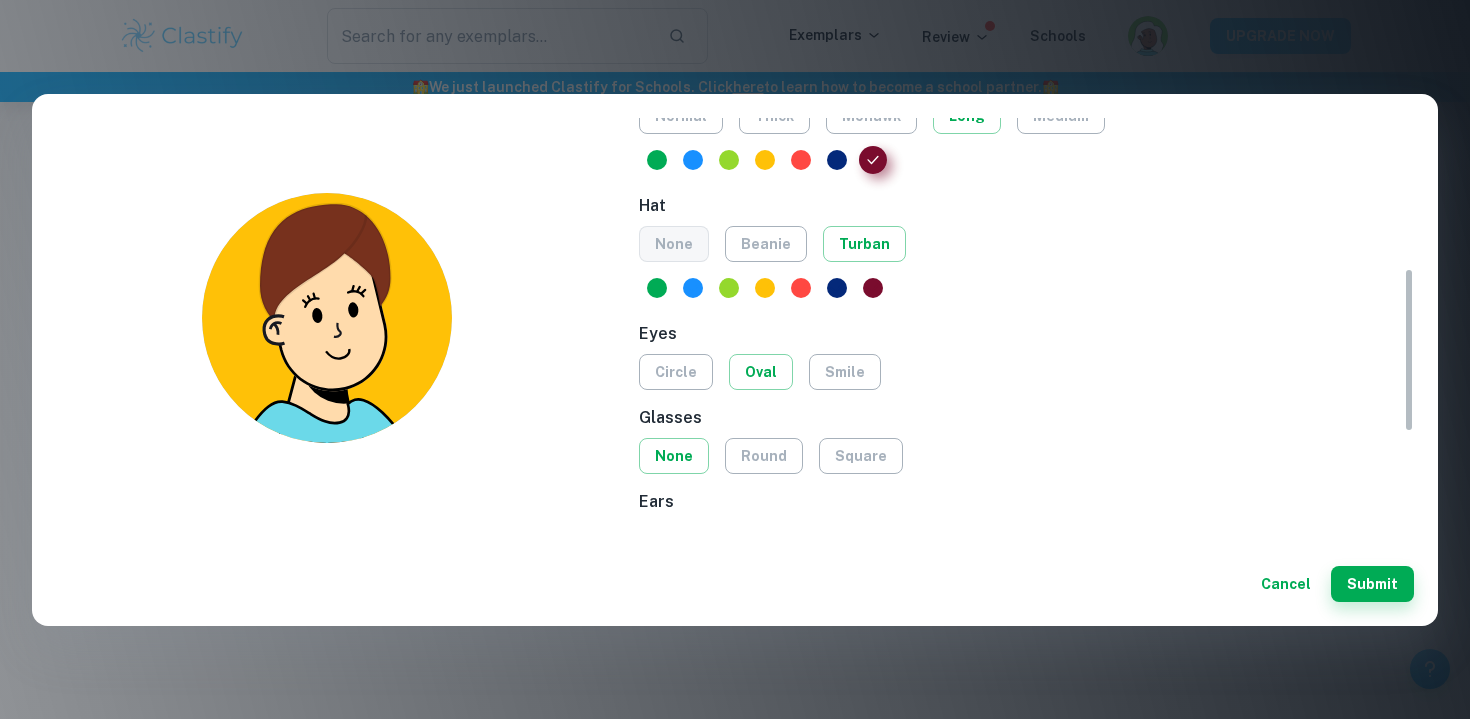 click on "none" at bounding box center (674, 244) 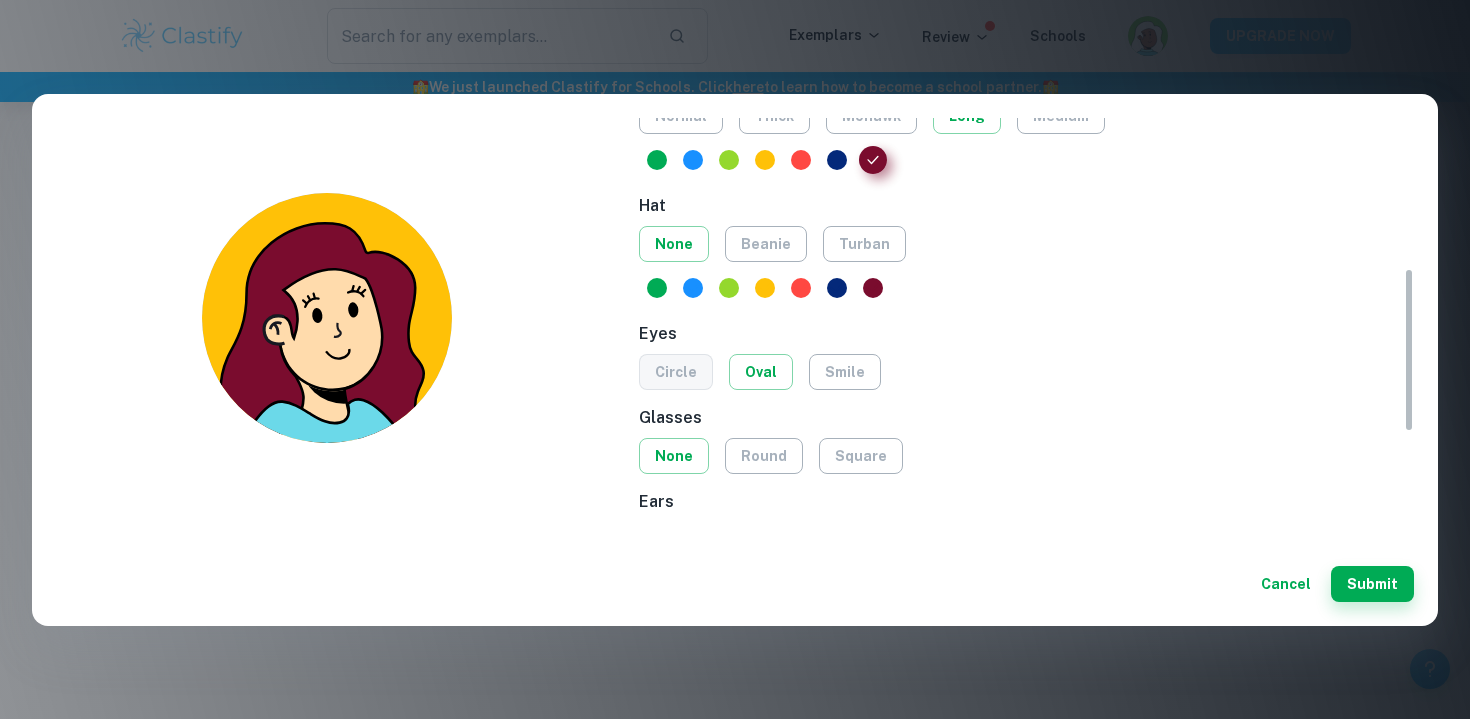 click on "circle" at bounding box center (676, 372) 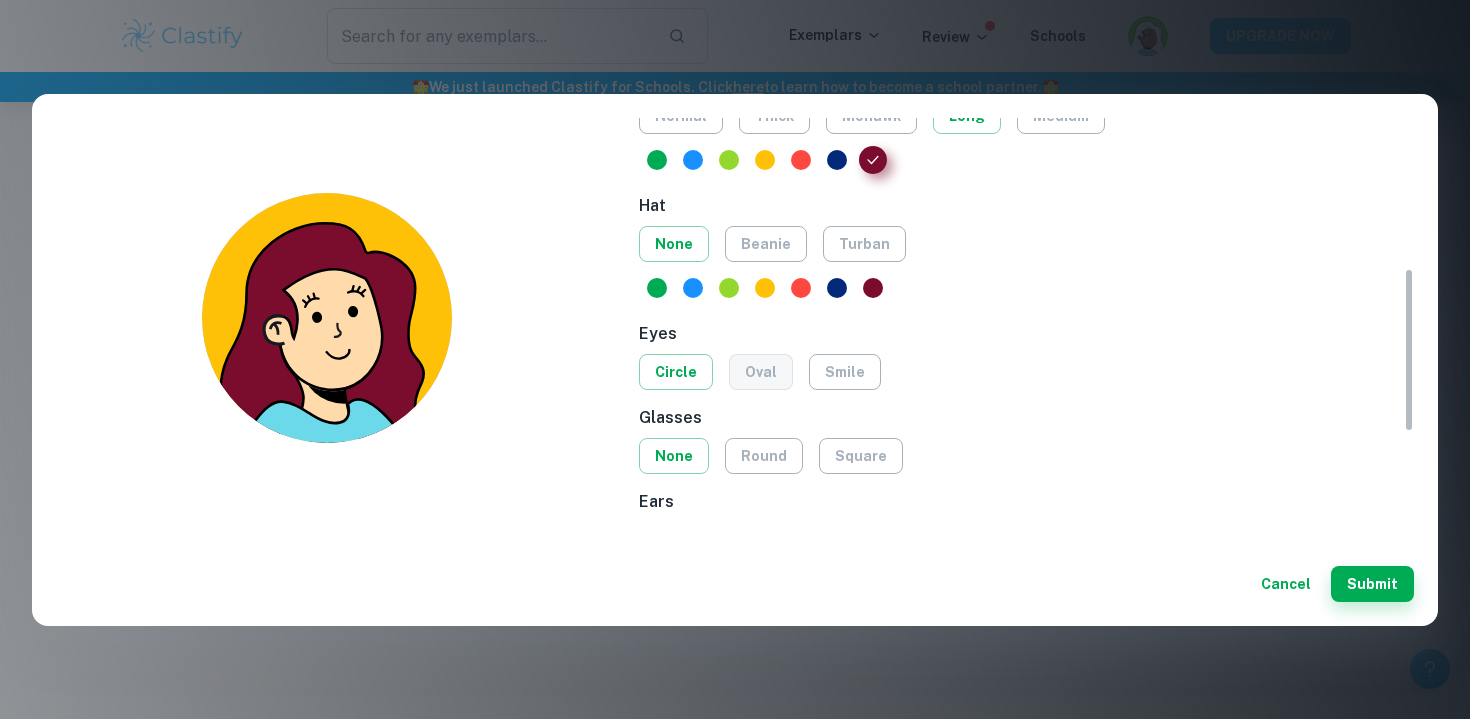 click on "oval" at bounding box center [761, 372] 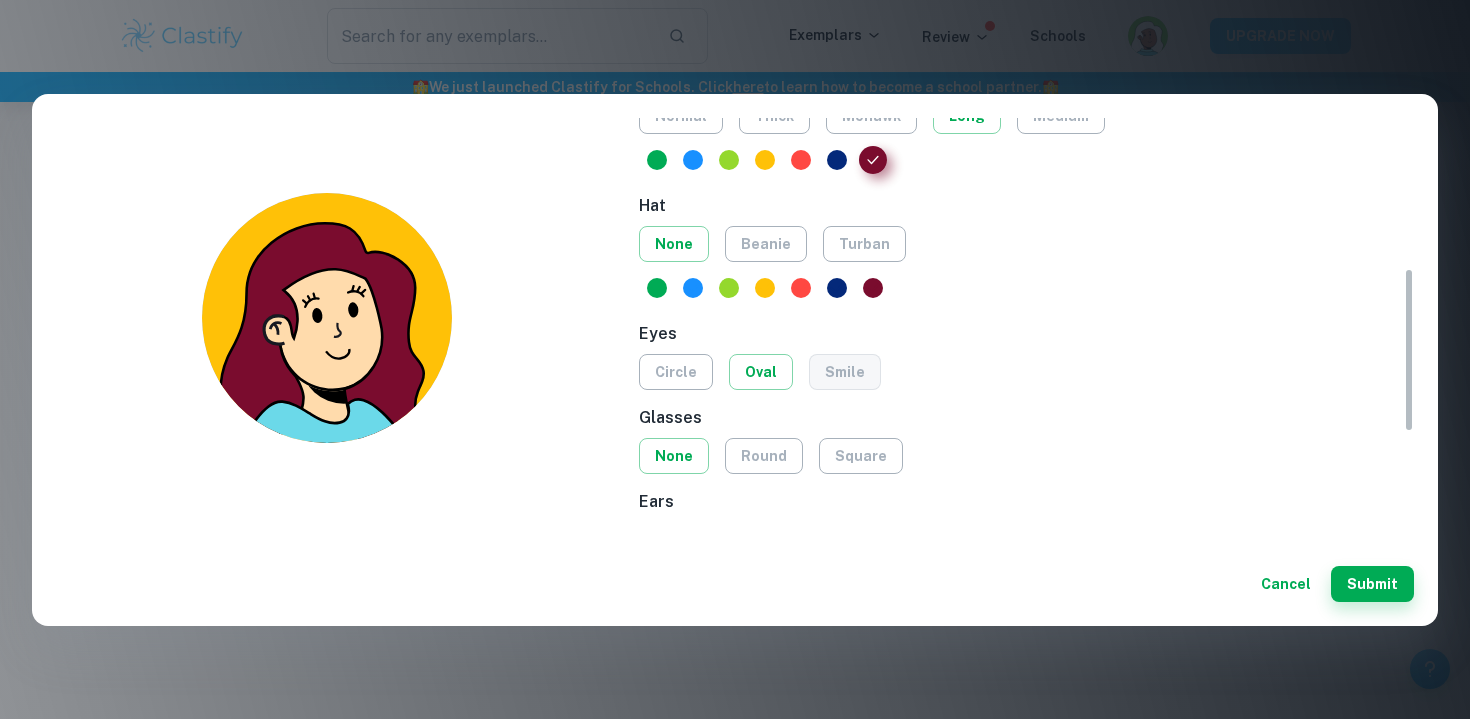 click on "smile" at bounding box center (845, 372) 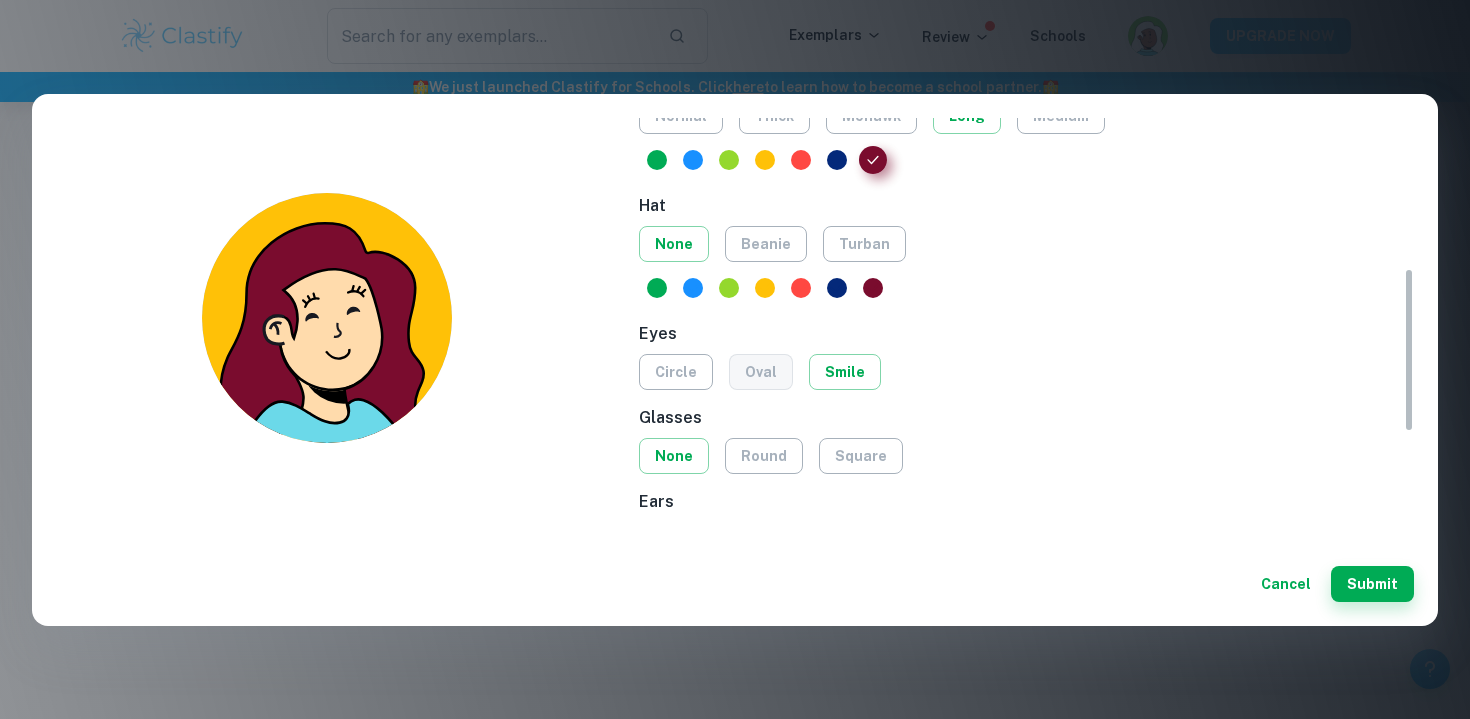 click on "oval" at bounding box center (761, 372) 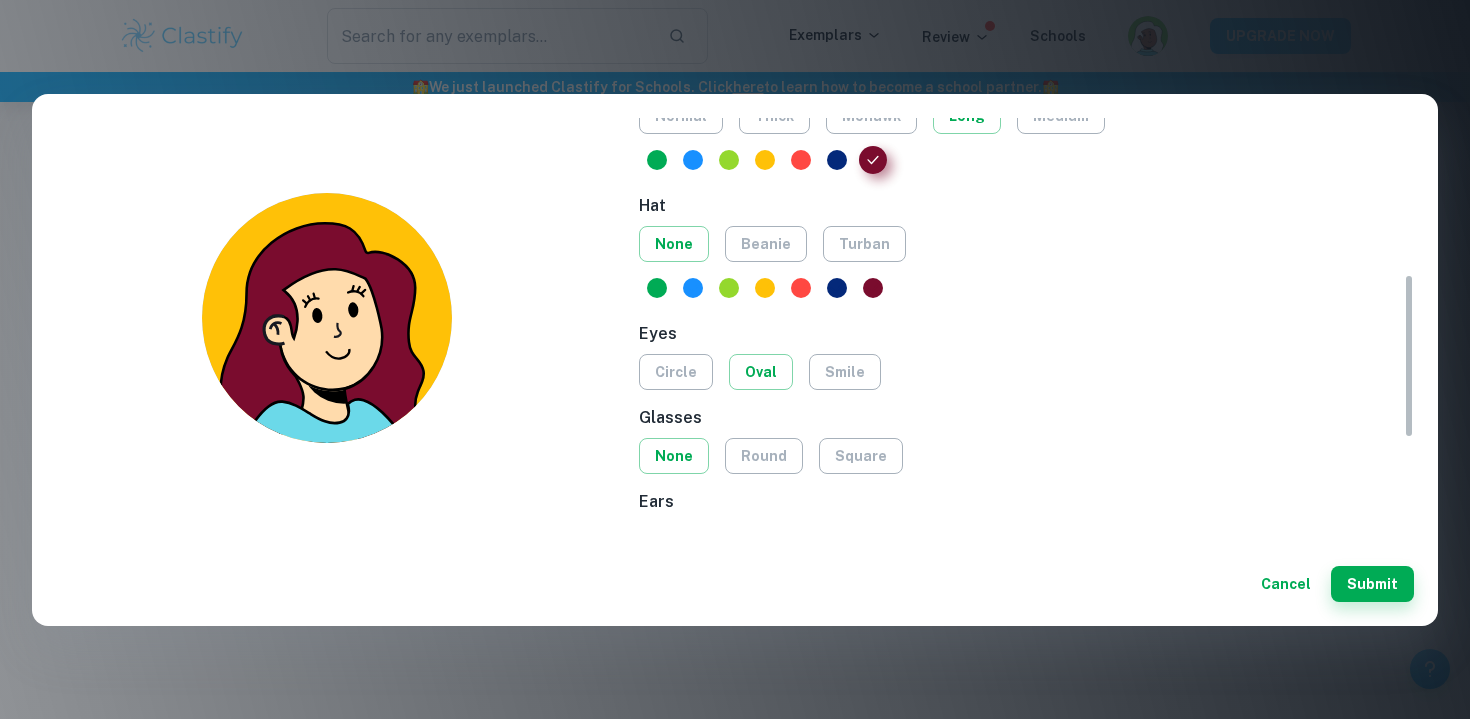 scroll, scrollTop: 444, scrollLeft: 0, axis: vertical 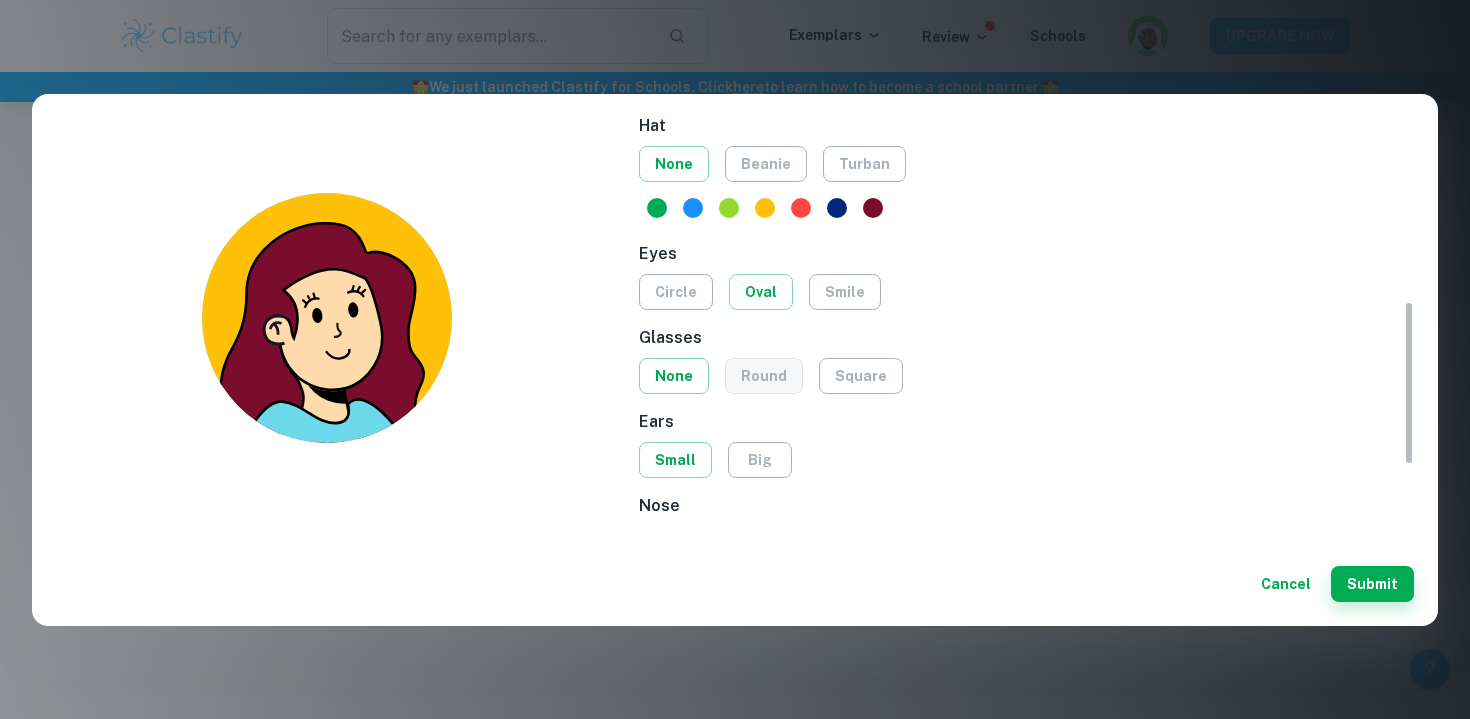 click on "round" at bounding box center (764, 376) 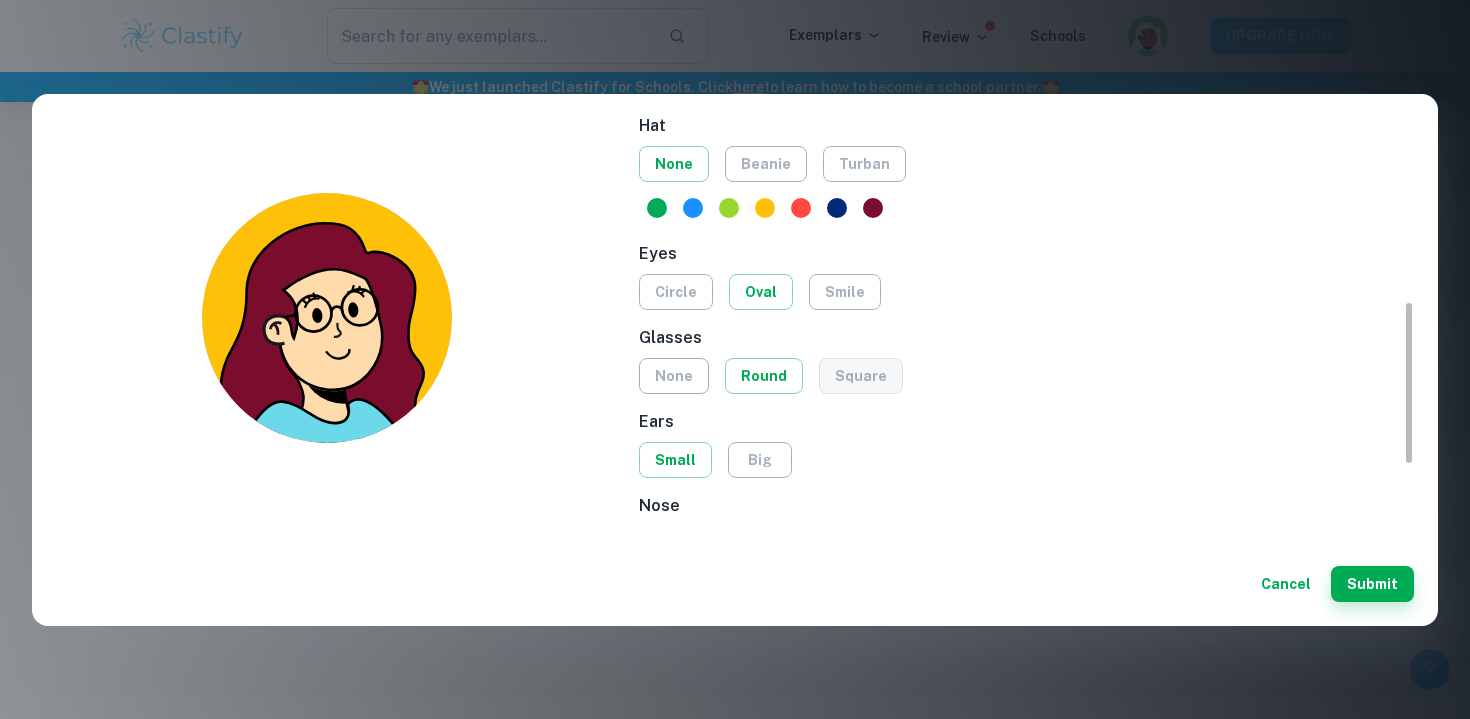click on "square" at bounding box center (861, 376) 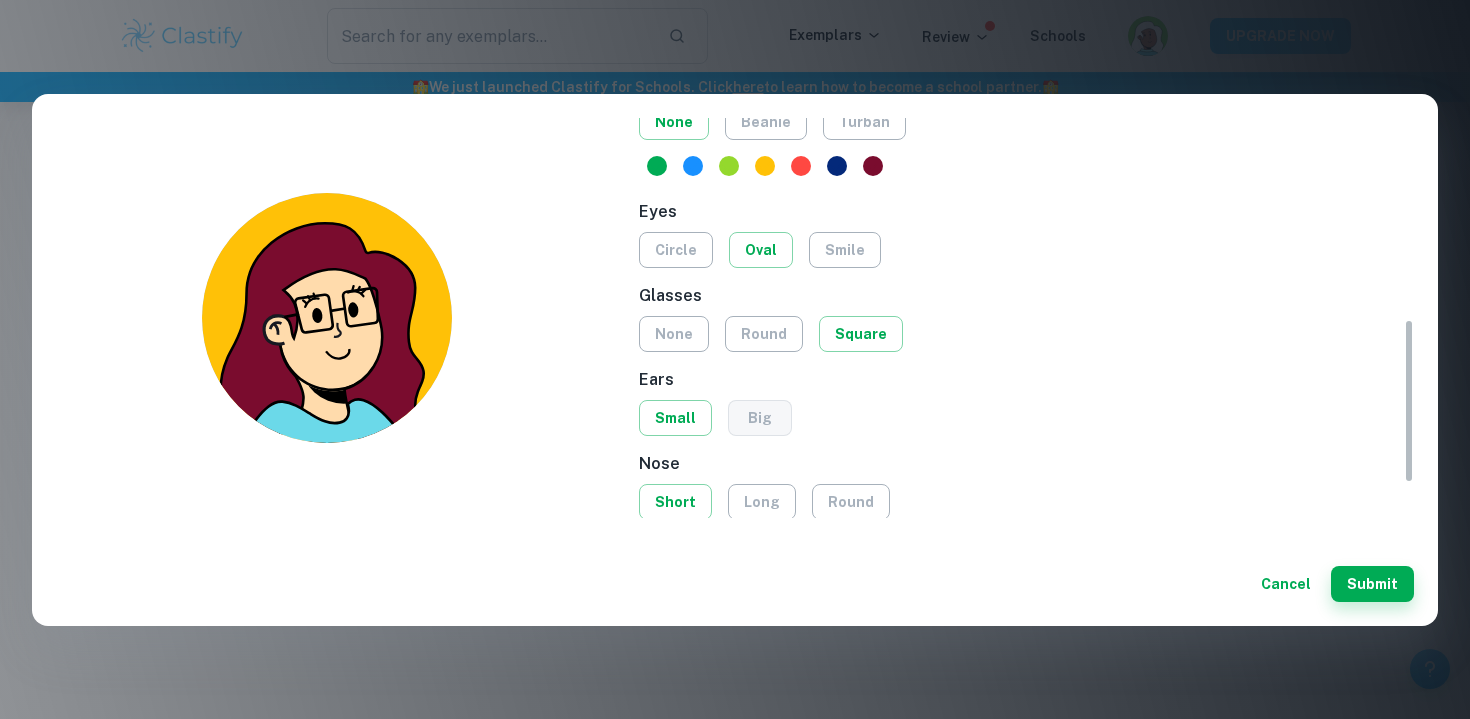 scroll, scrollTop: 491, scrollLeft: 0, axis: vertical 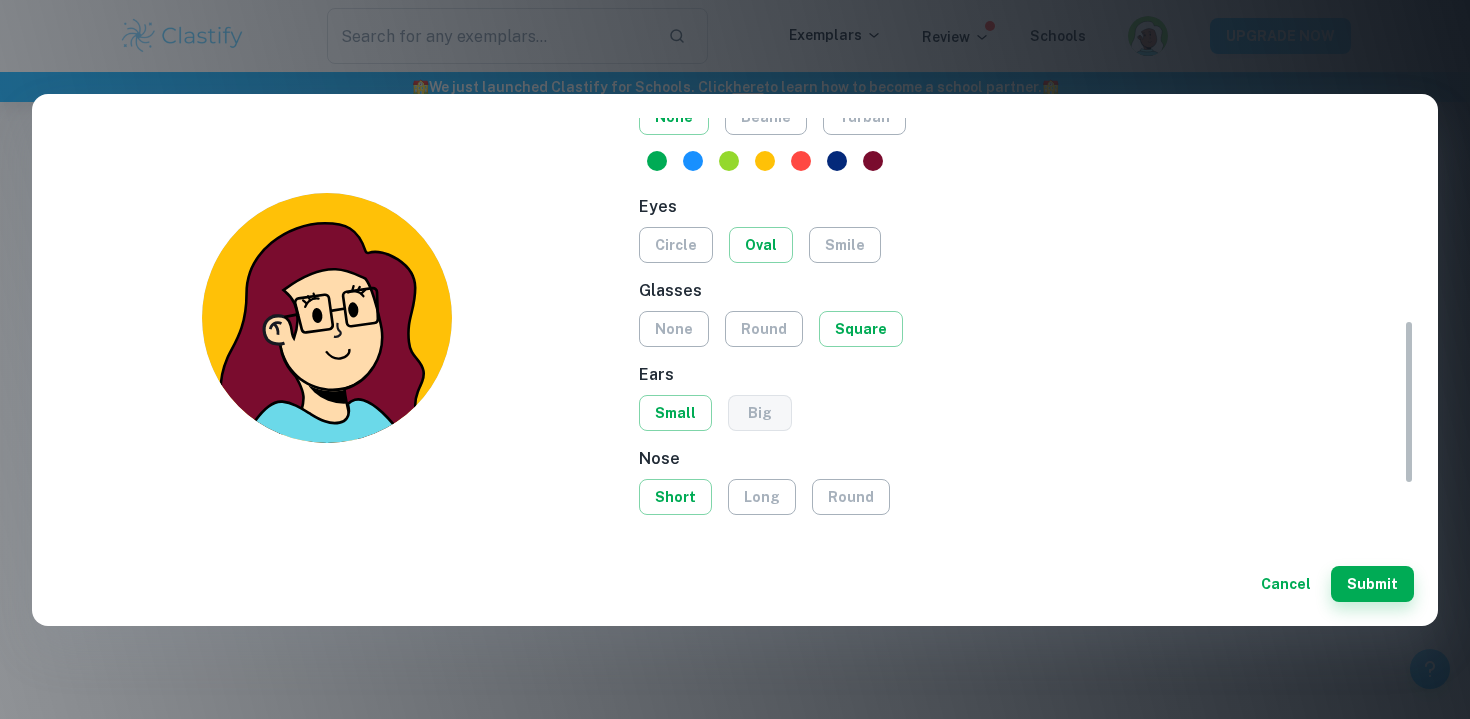 click on "big" at bounding box center (760, 413) 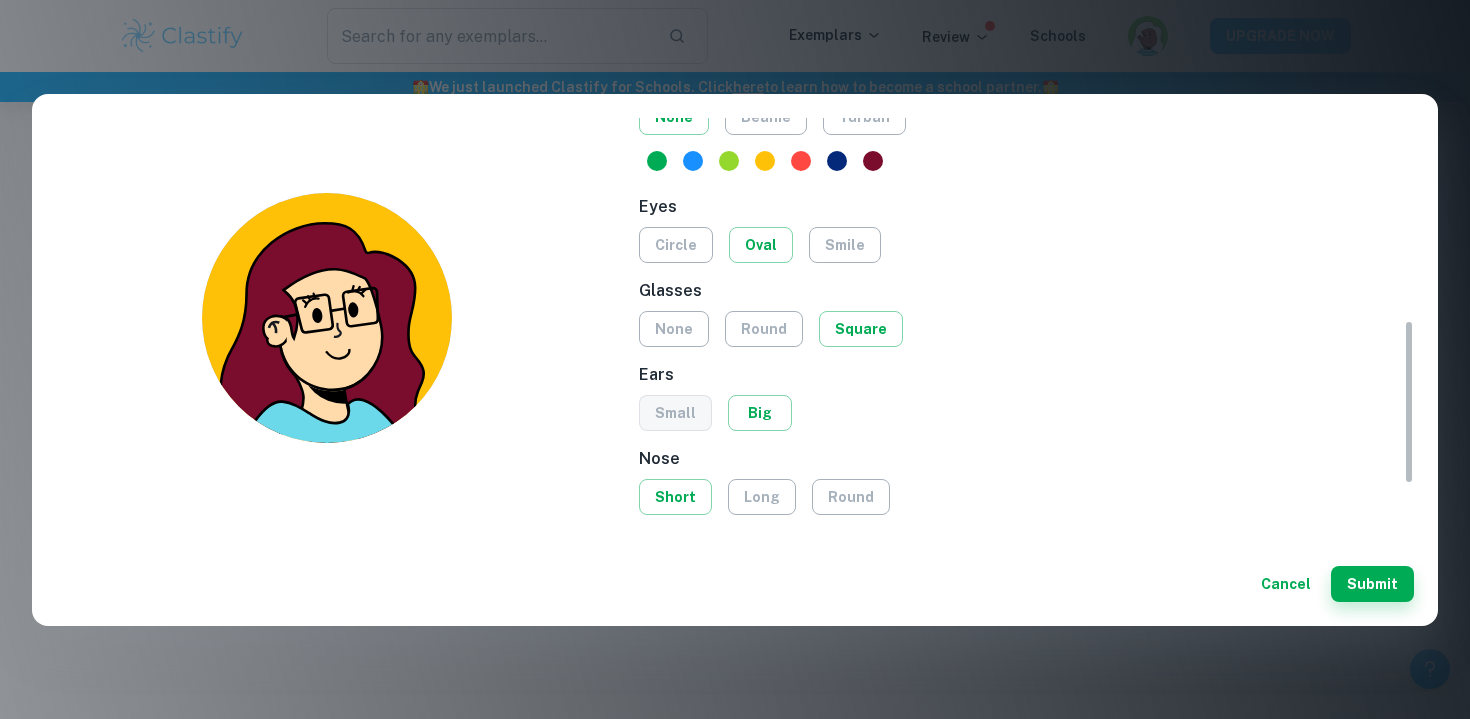 click on "small" at bounding box center [675, 413] 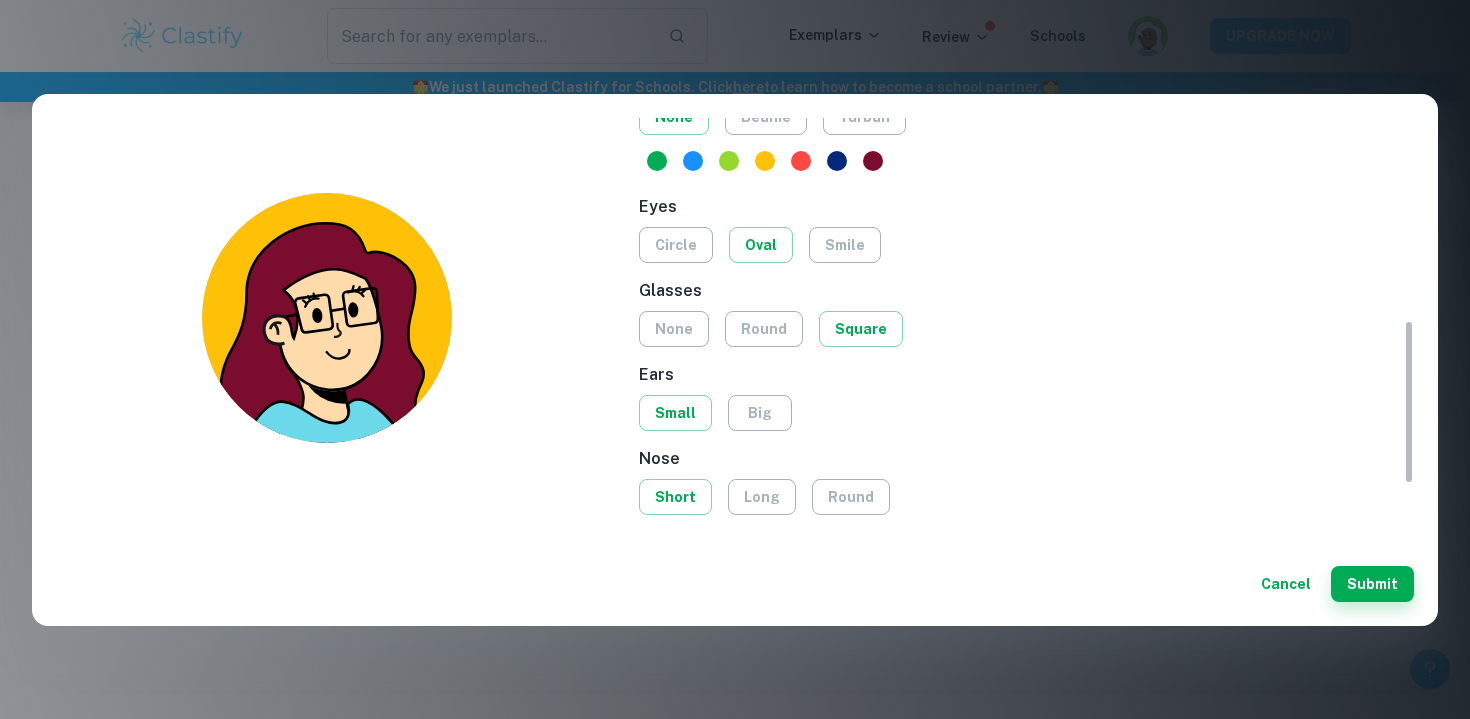 scroll, scrollTop: 572, scrollLeft: 0, axis: vertical 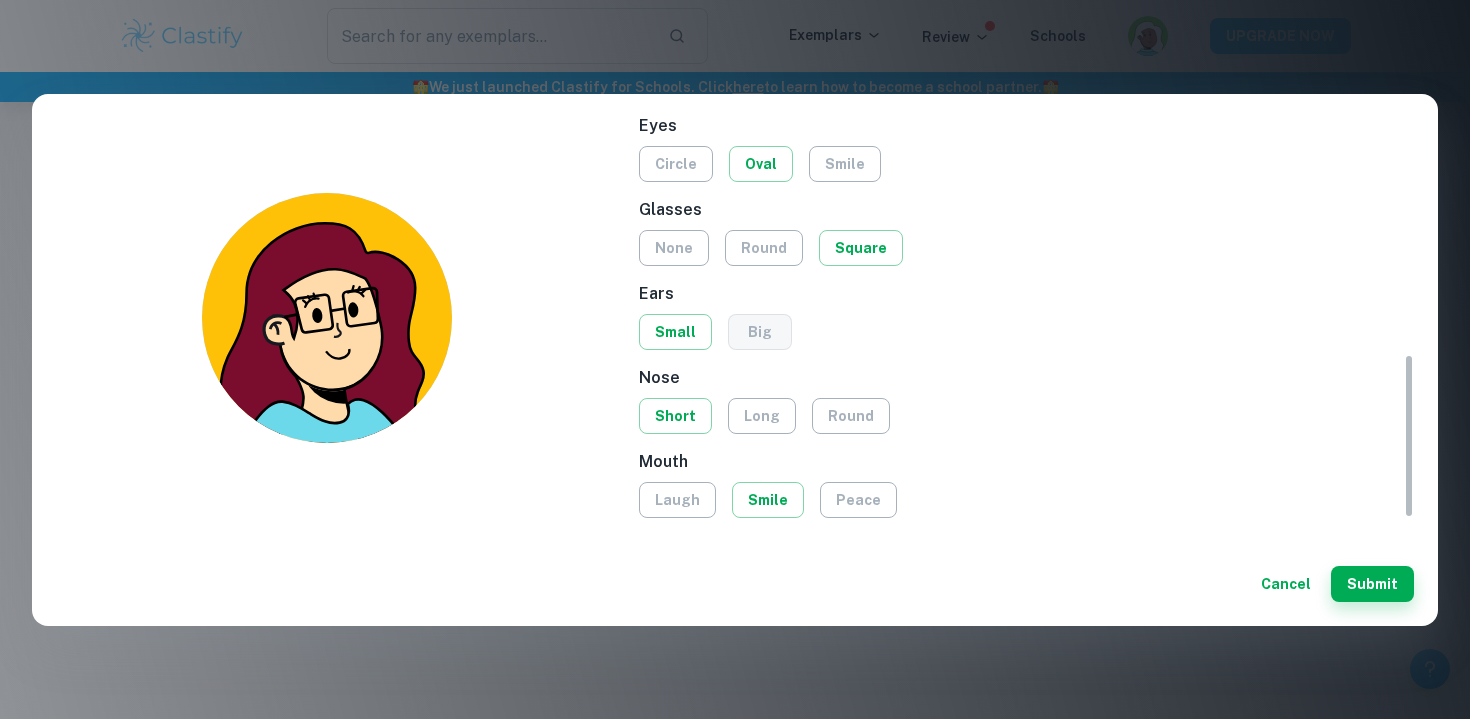 click on "big" at bounding box center (760, 332) 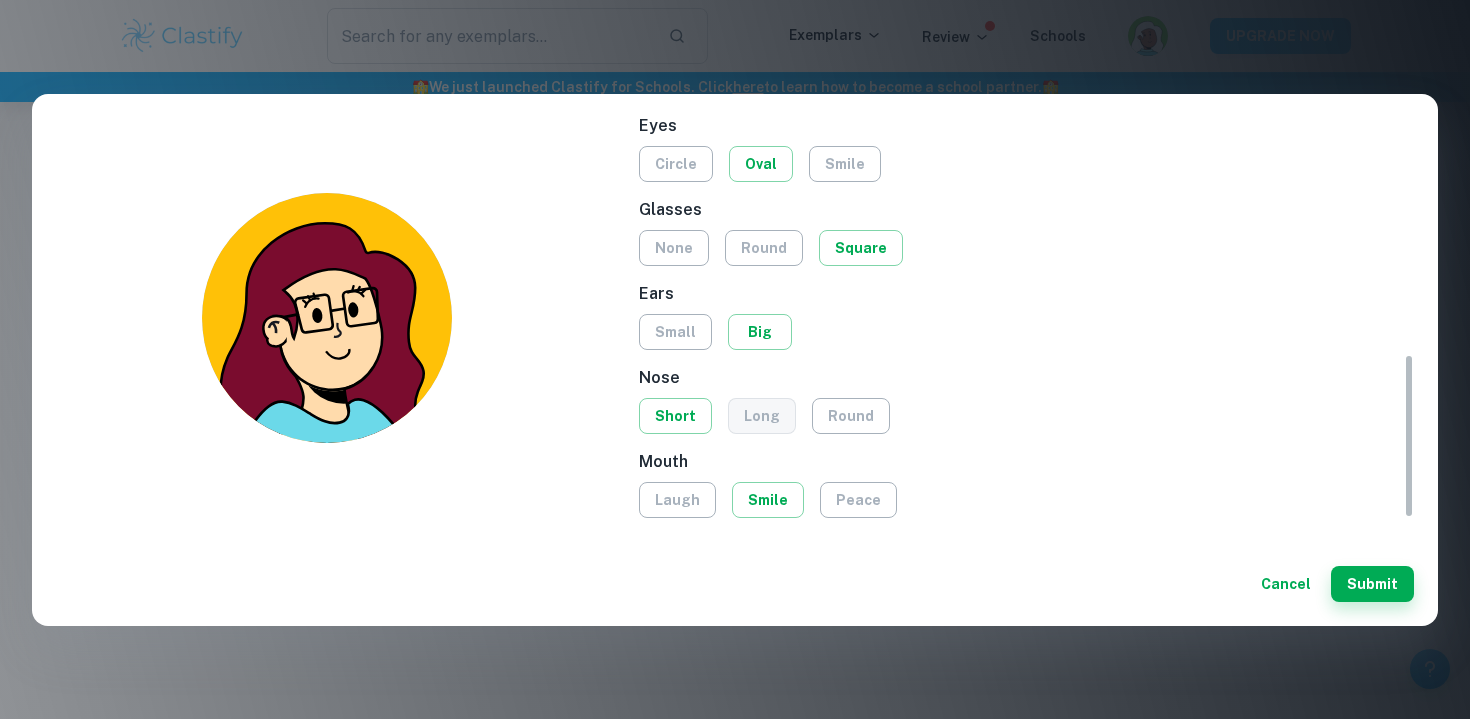 click on "long" at bounding box center (762, 416) 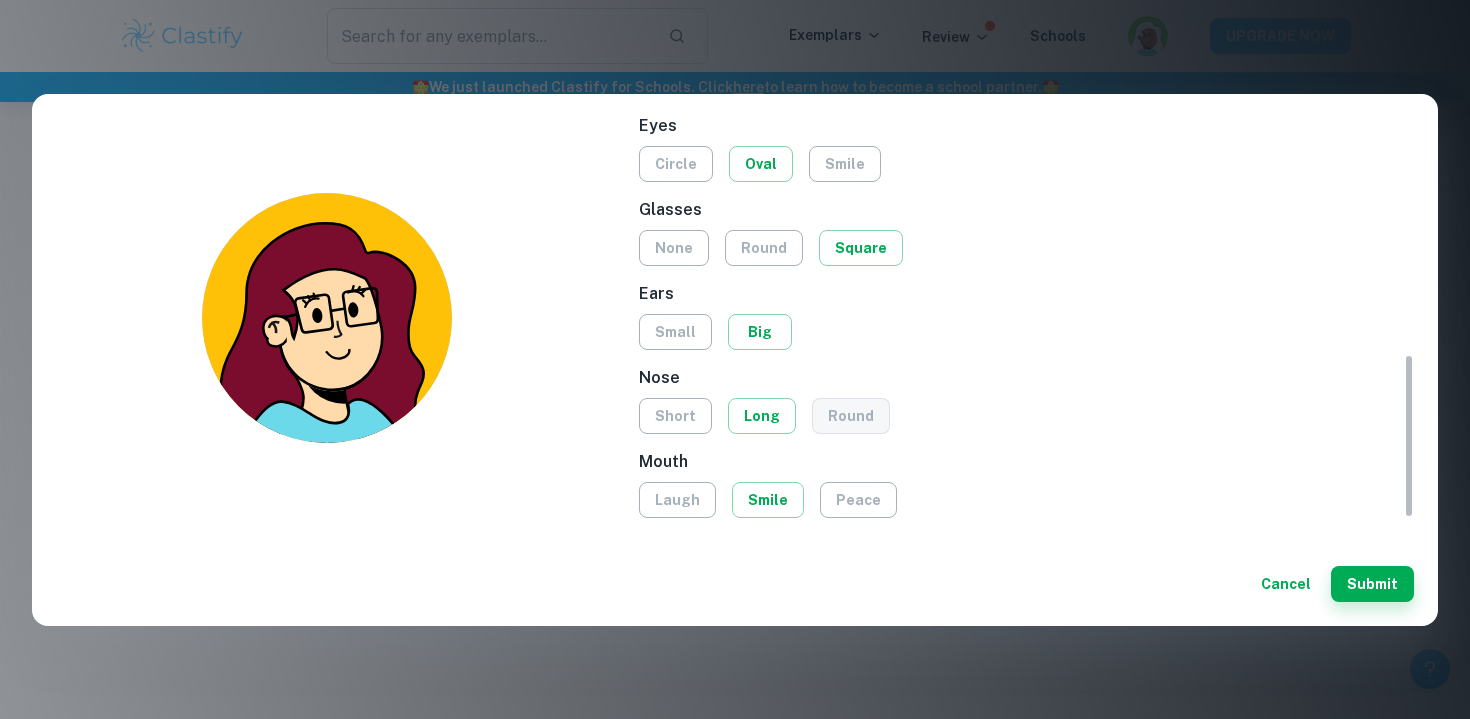 click on "round" at bounding box center [851, 416] 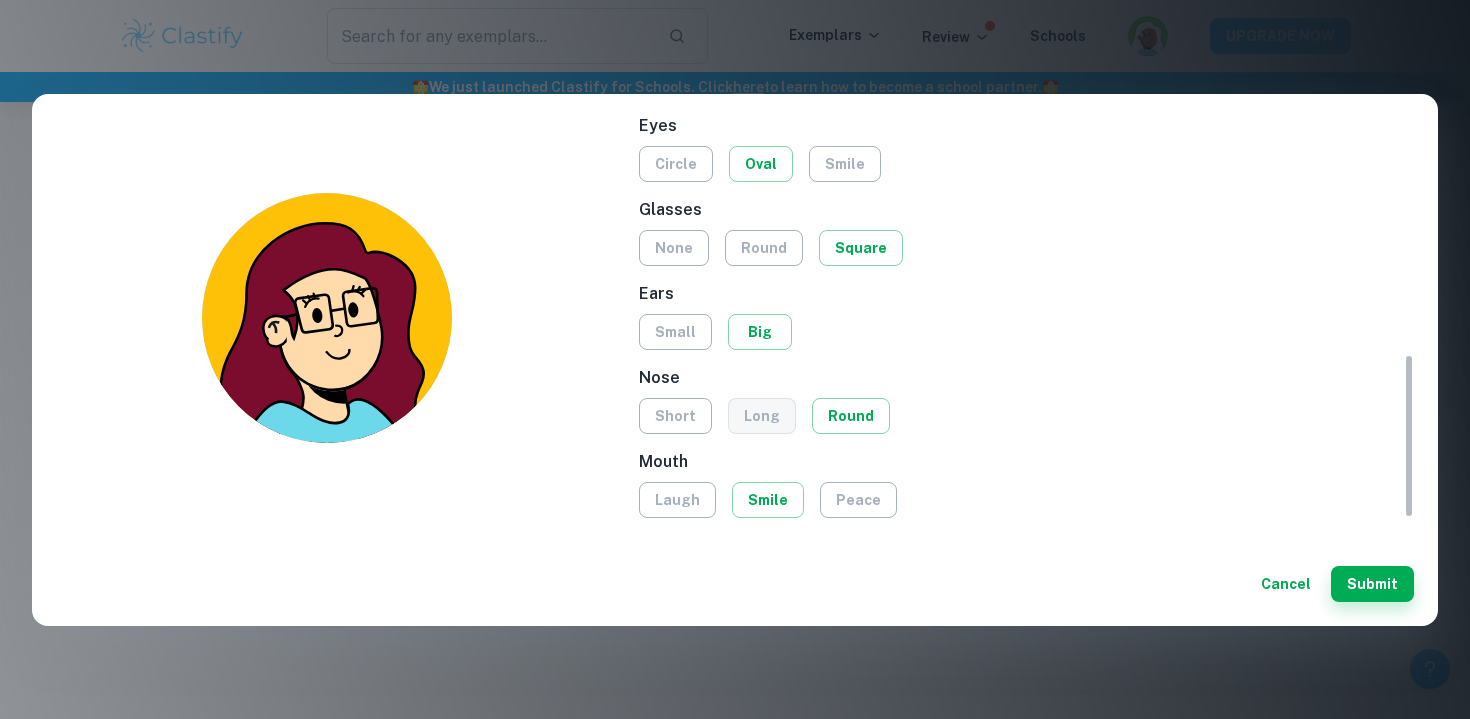 click on "long" at bounding box center (762, 416) 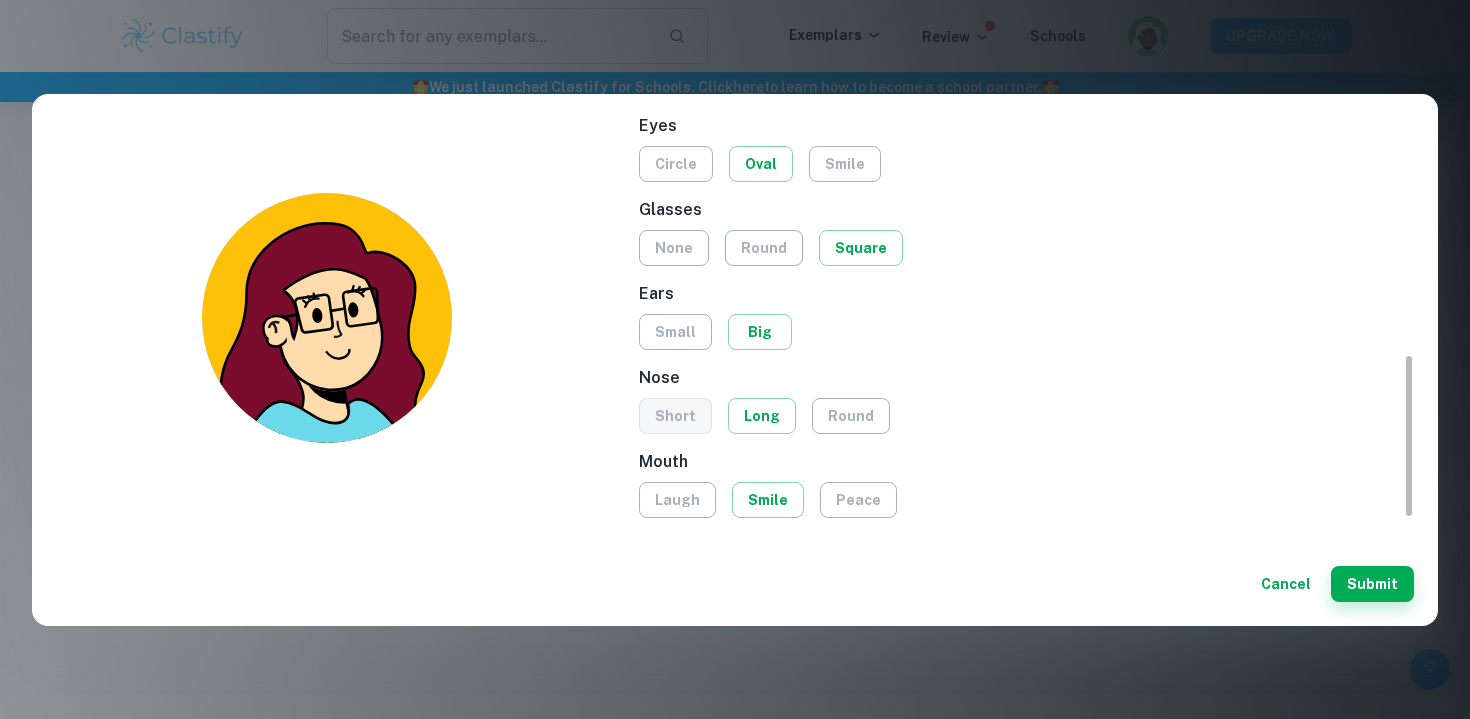 click on "short" at bounding box center [675, 416] 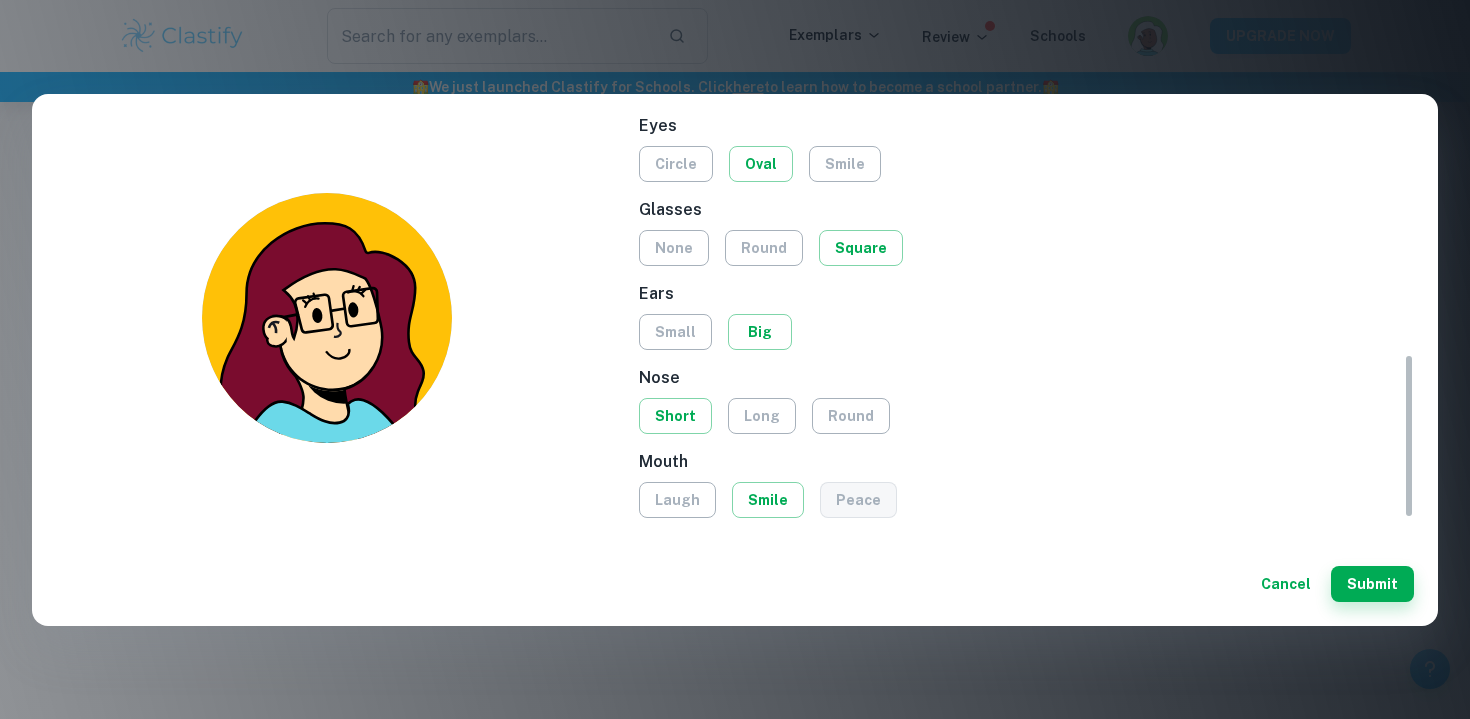 click on "peace" at bounding box center (858, 500) 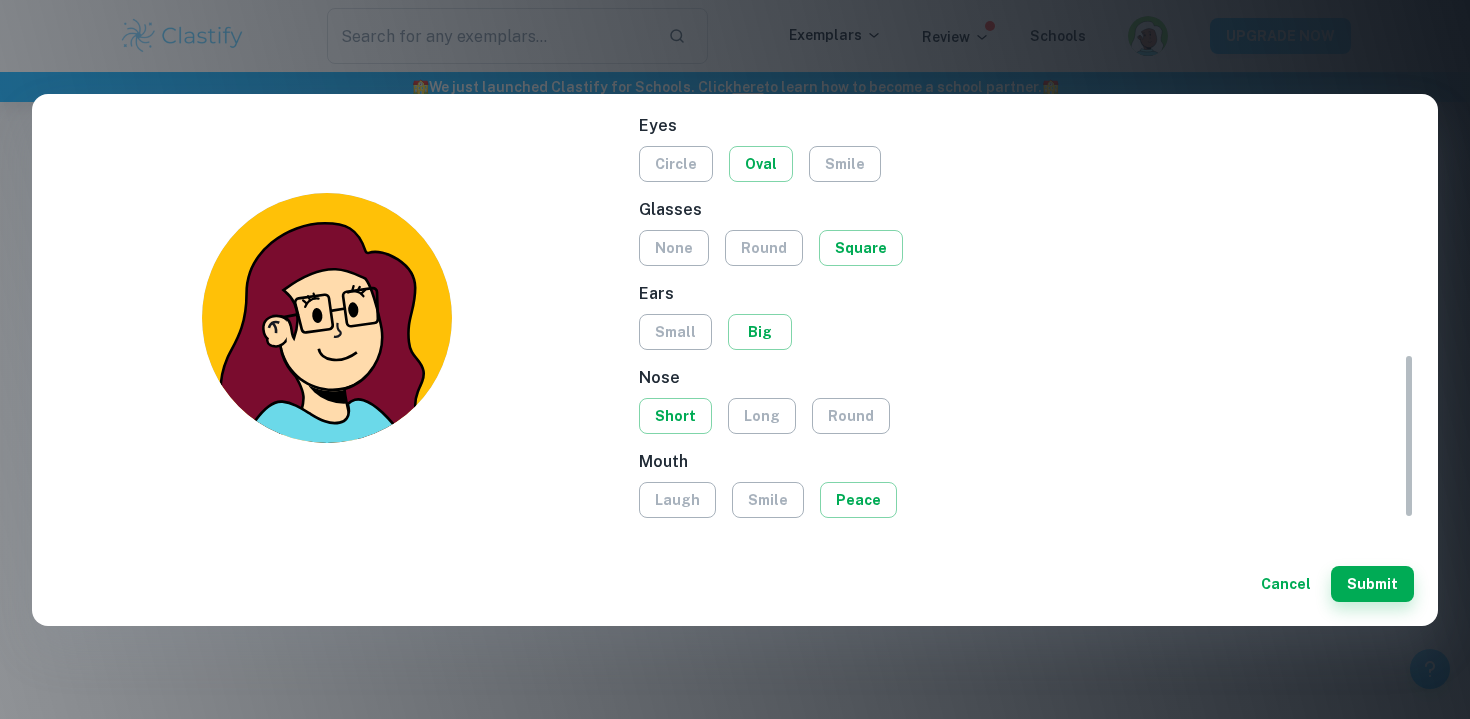 click on "laugh smile peace" at bounding box center (1026, 500) 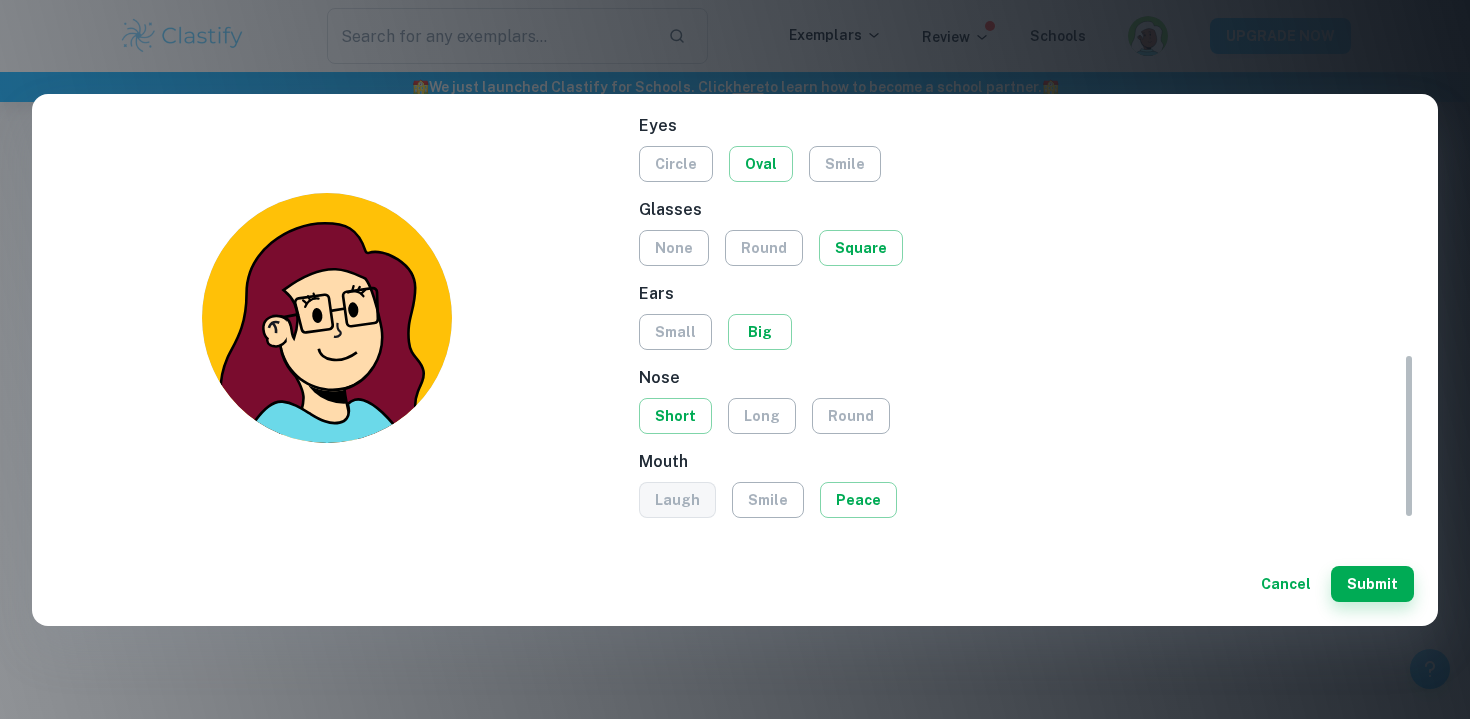 click on "laugh" at bounding box center [677, 500] 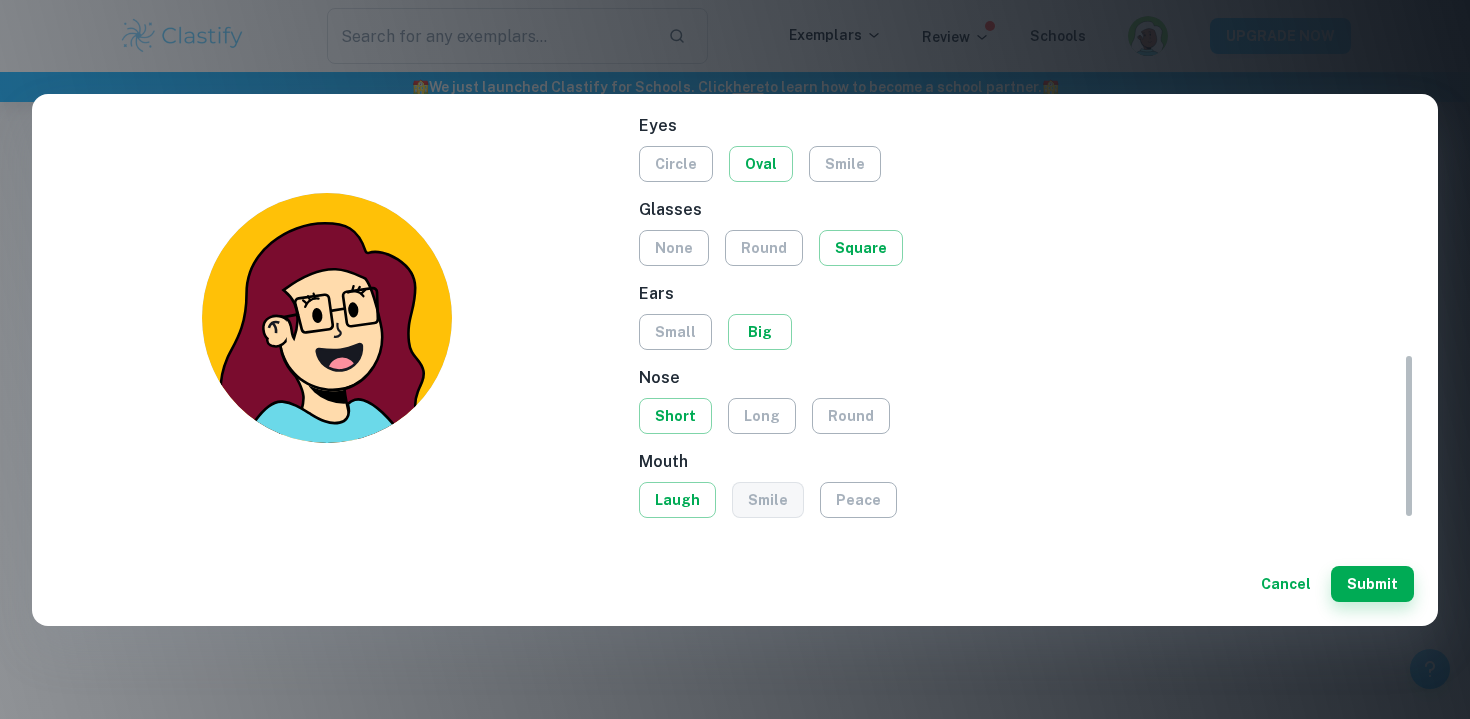 click on "smile" at bounding box center [768, 500] 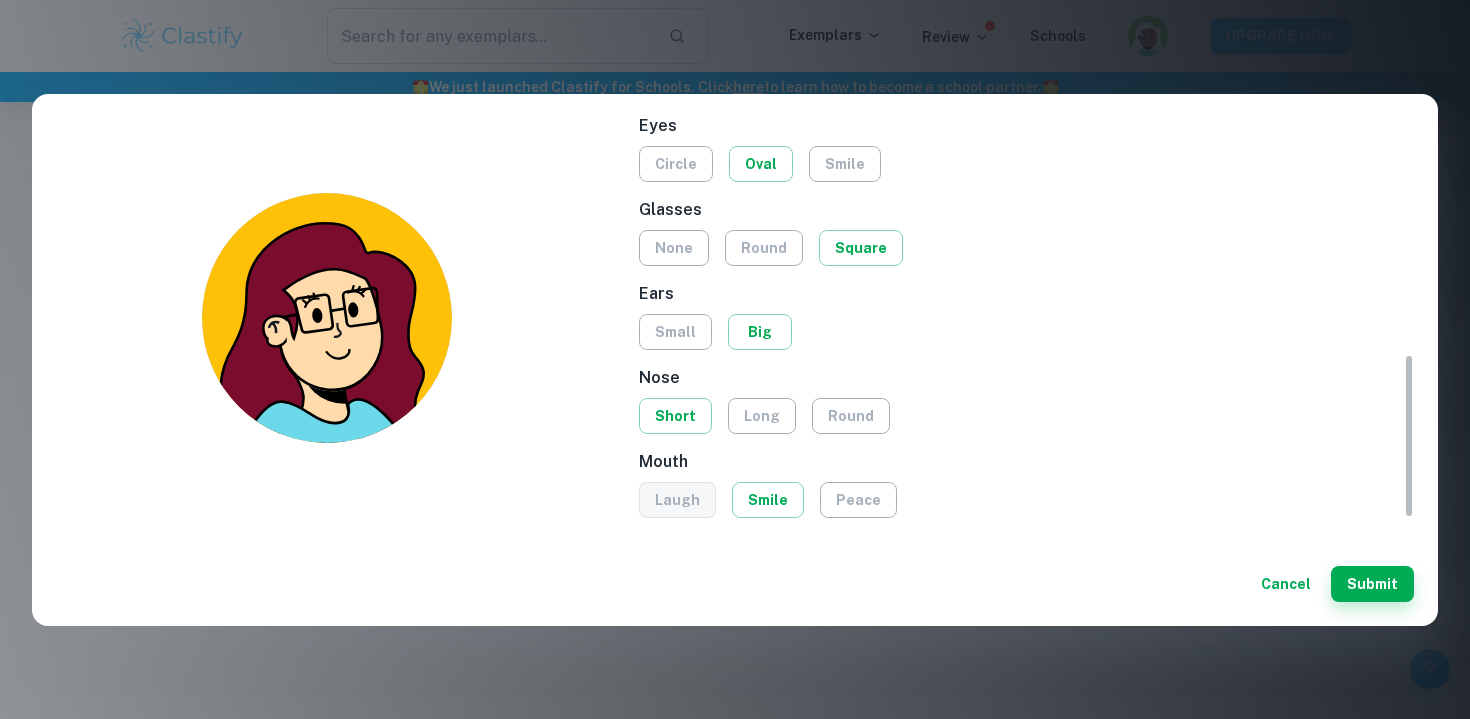 click on "laugh" at bounding box center [677, 500] 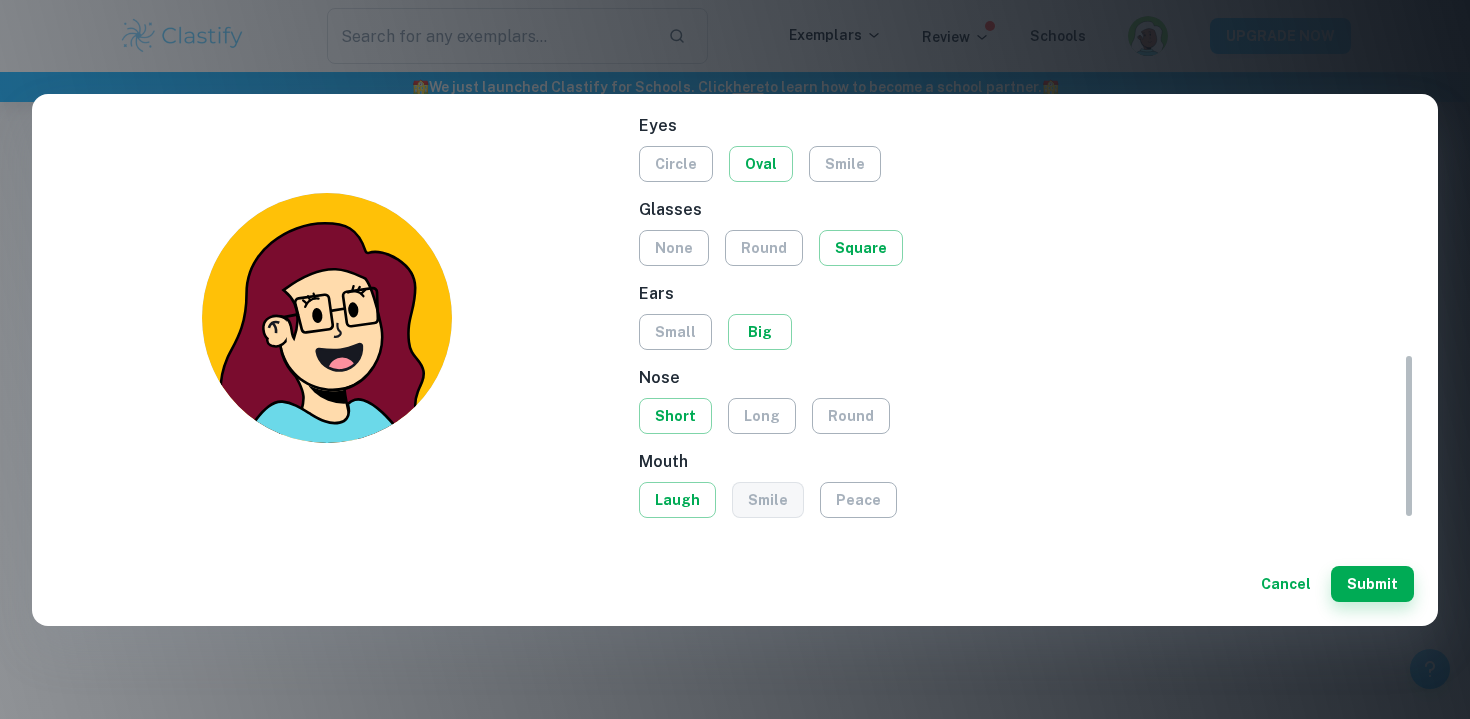 click on "smile" at bounding box center (768, 500) 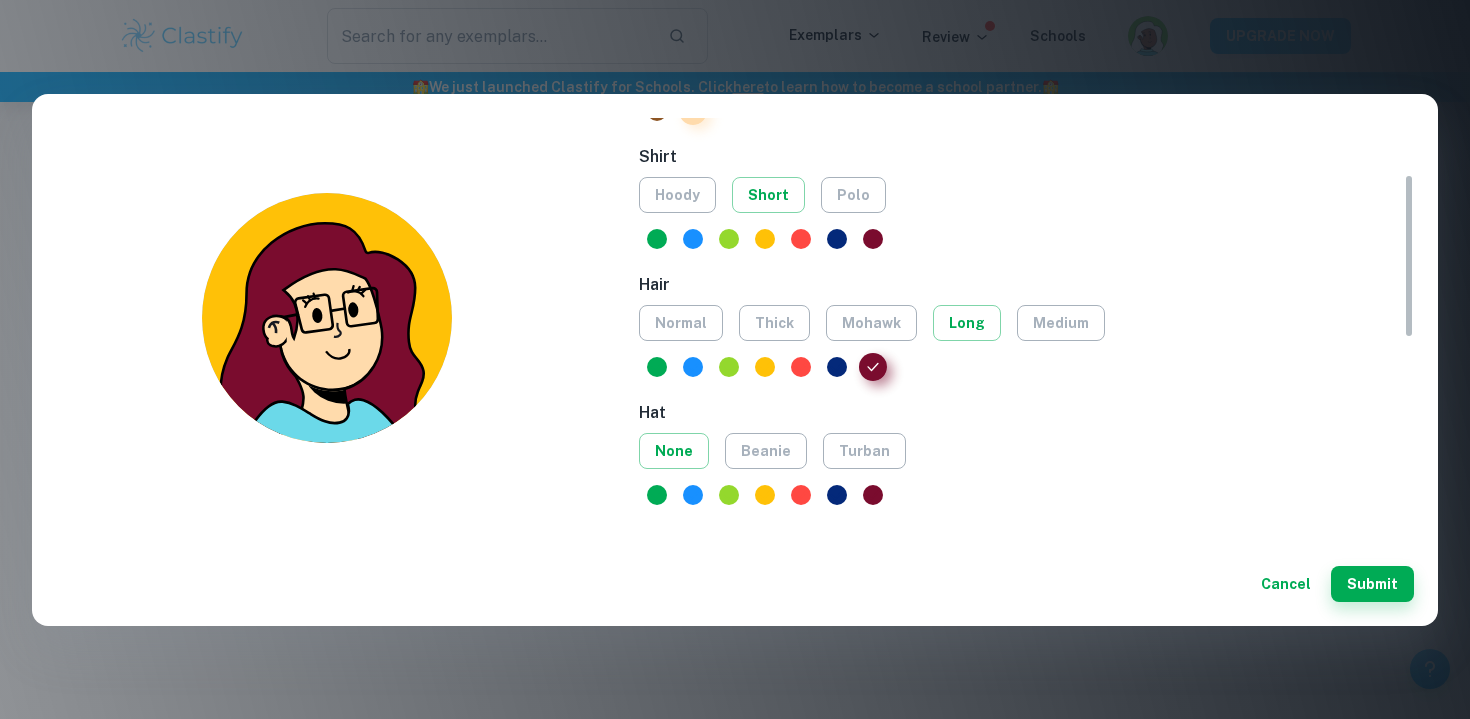scroll, scrollTop: 161, scrollLeft: 0, axis: vertical 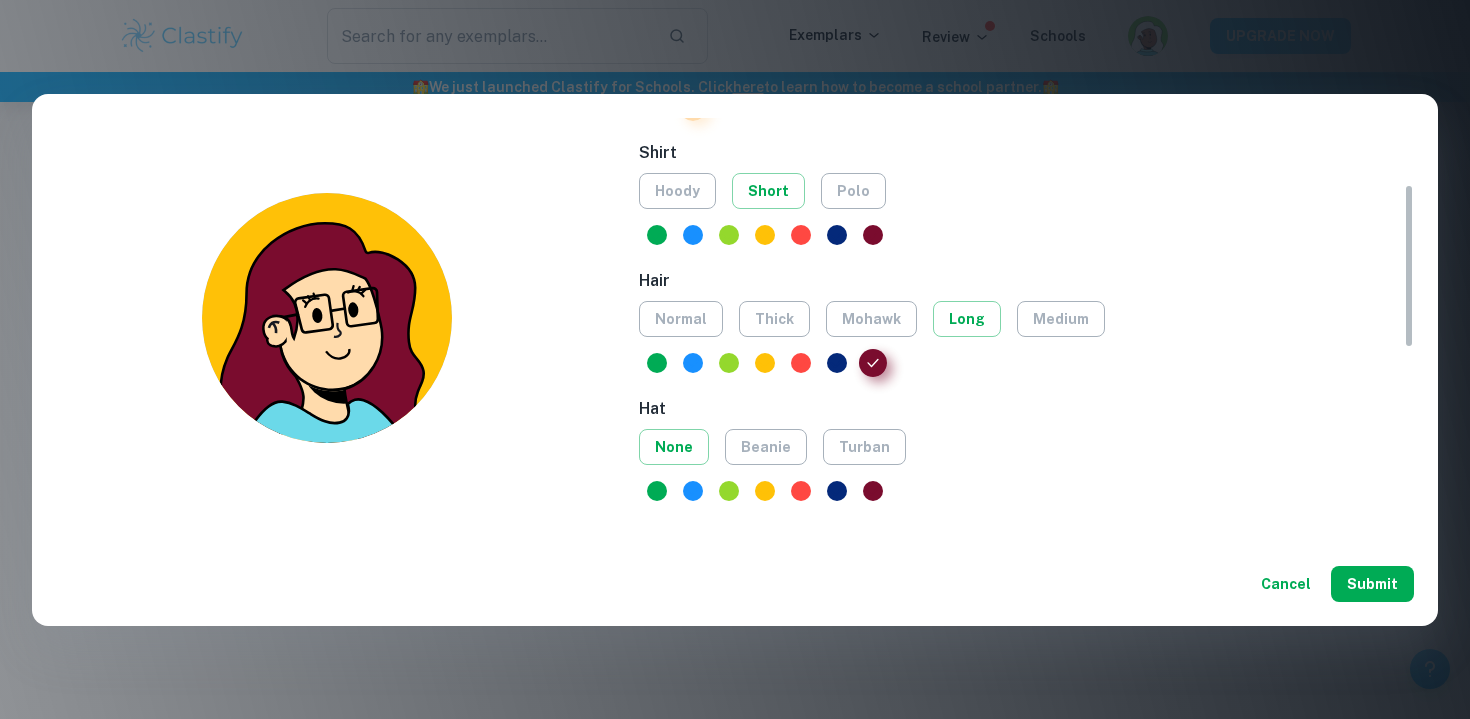 click on "Submit" at bounding box center (1372, 584) 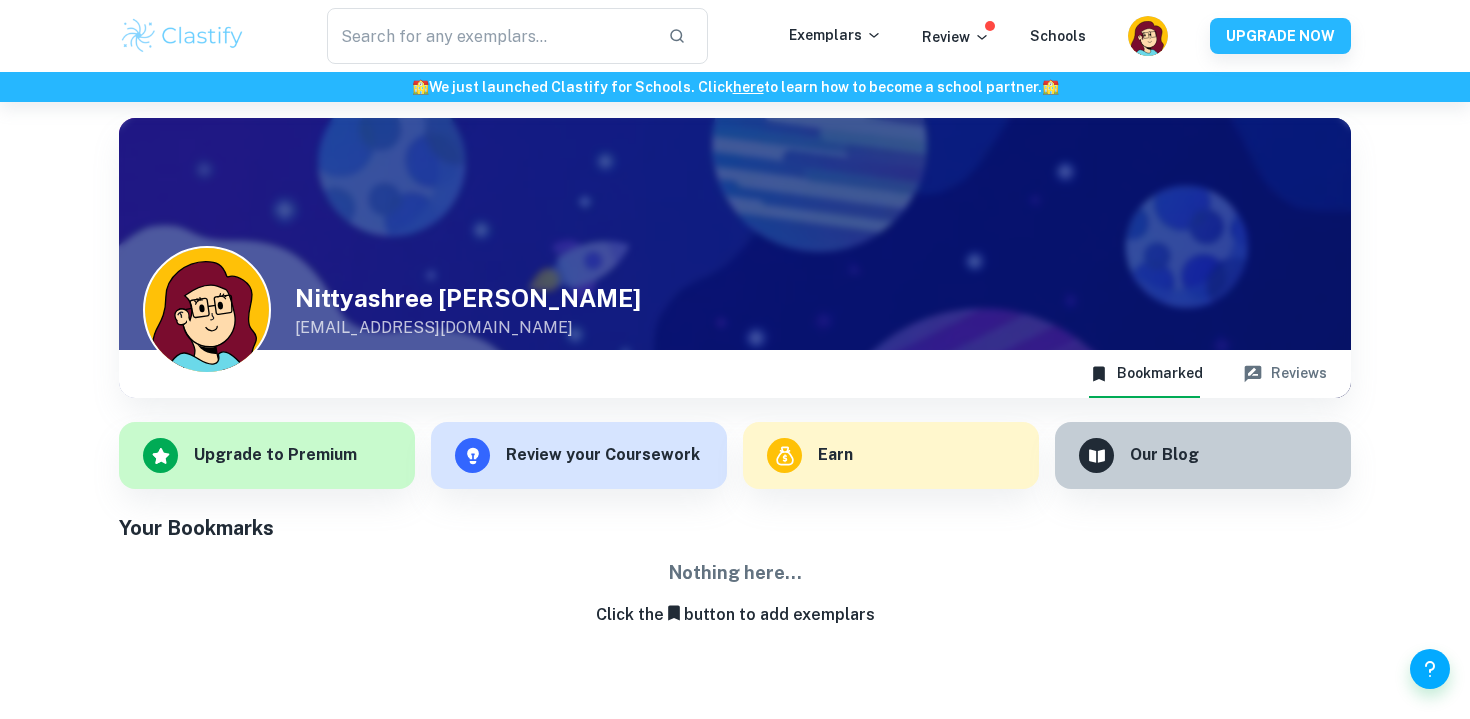 click on "Submit" at bounding box center [1372, 584] 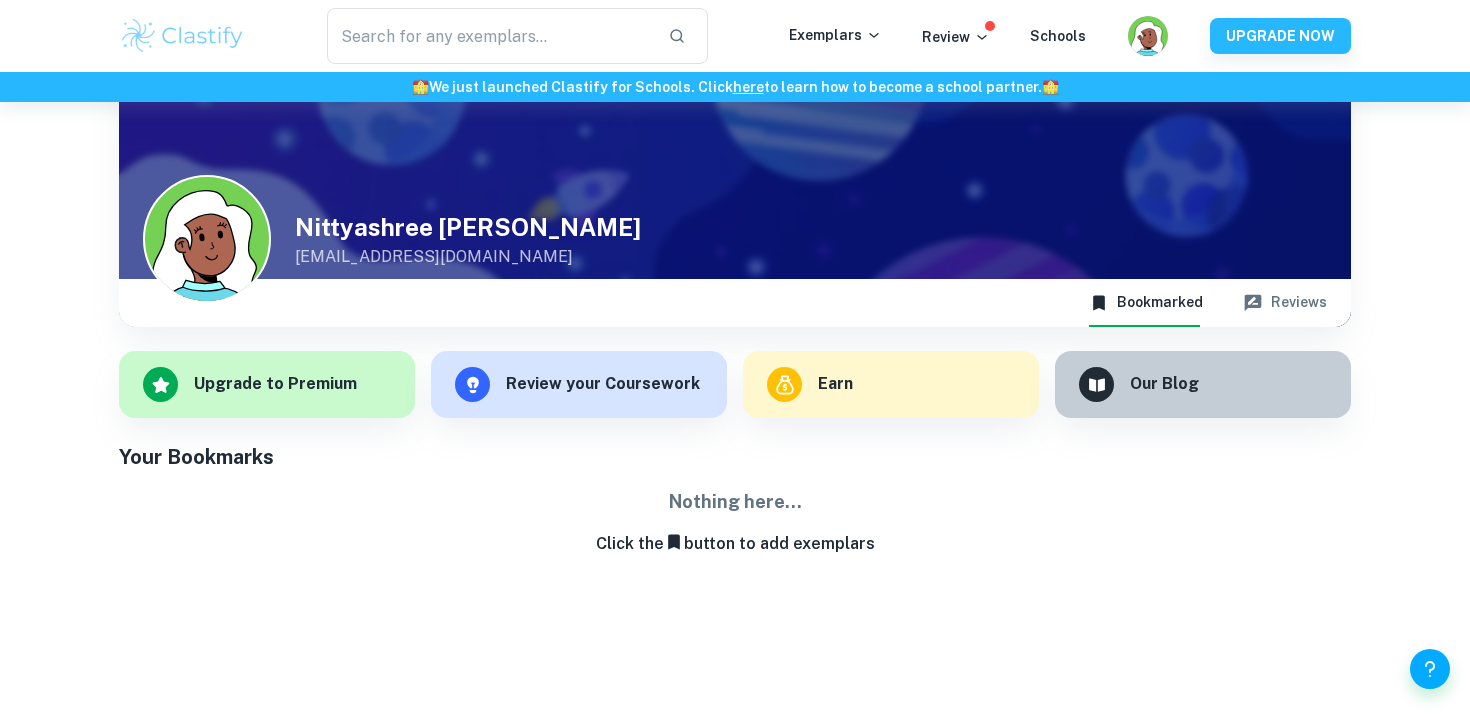 scroll, scrollTop: 102, scrollLeft: 0, axis: vertical 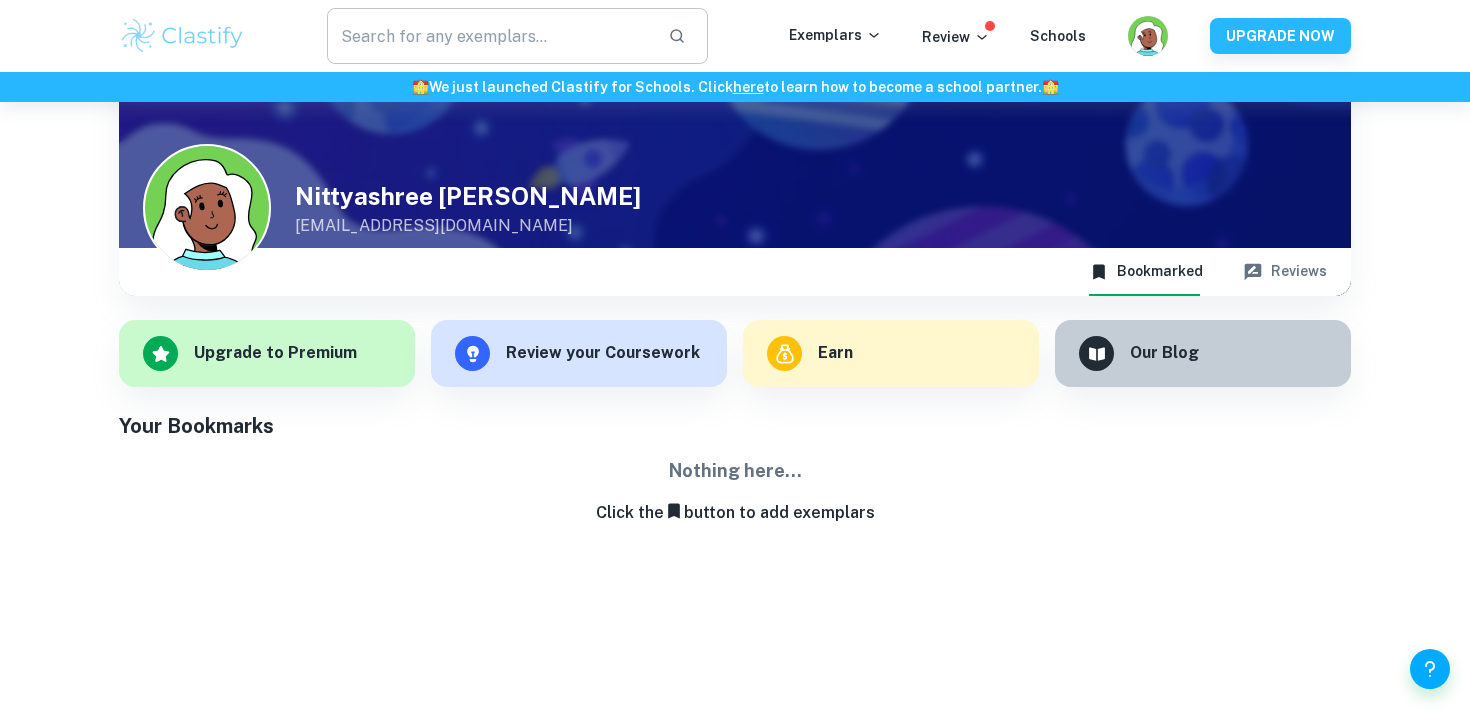 click at bounding box center (489, 36) 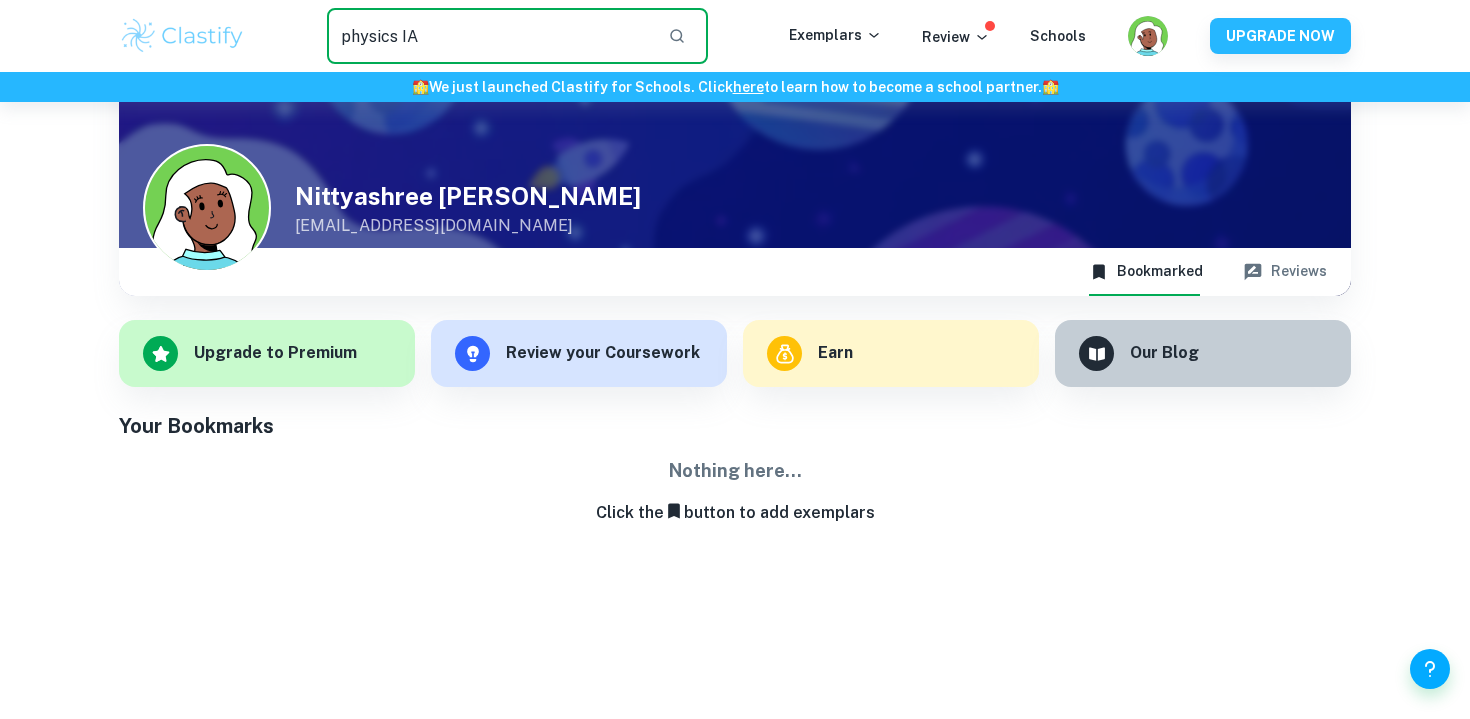 type on "physics IA" 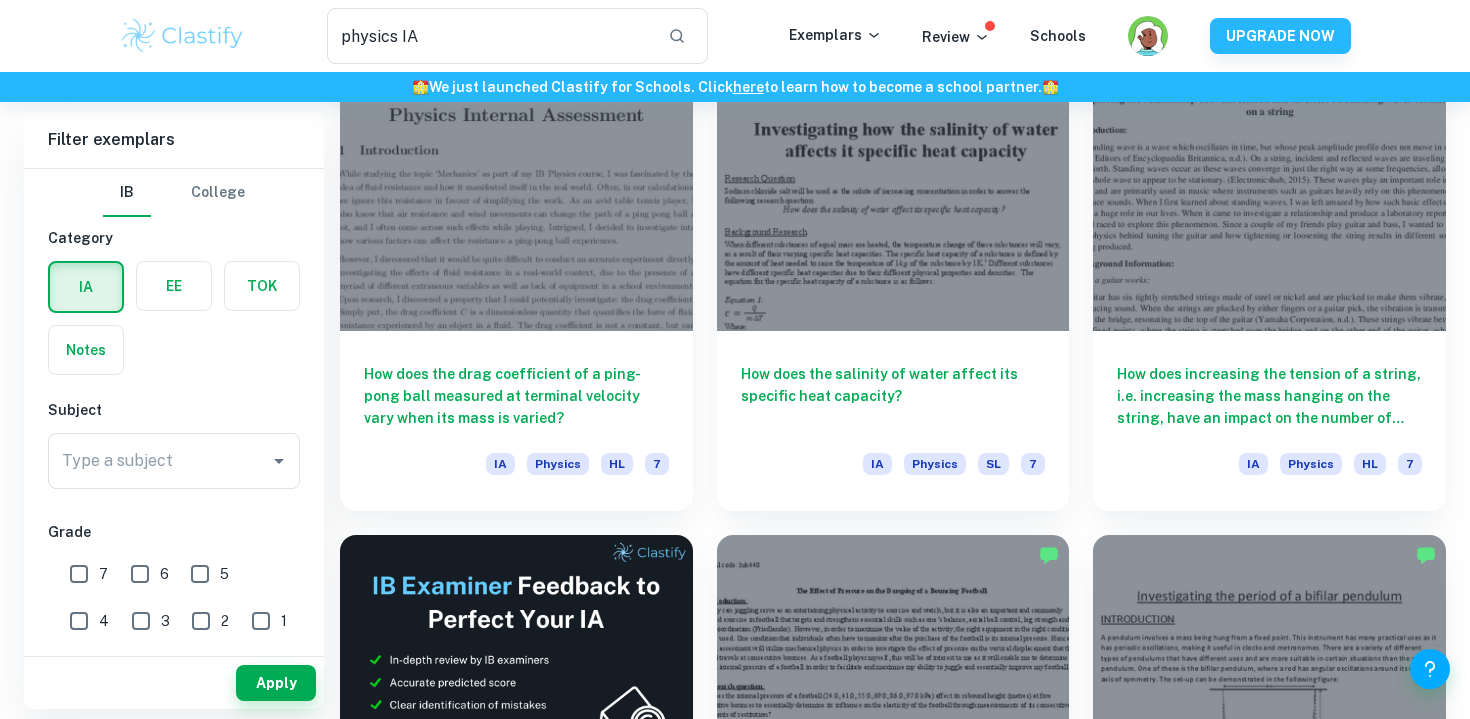 scroll, scrollTop: 2504, scrollLeft: 0, axis: vertical 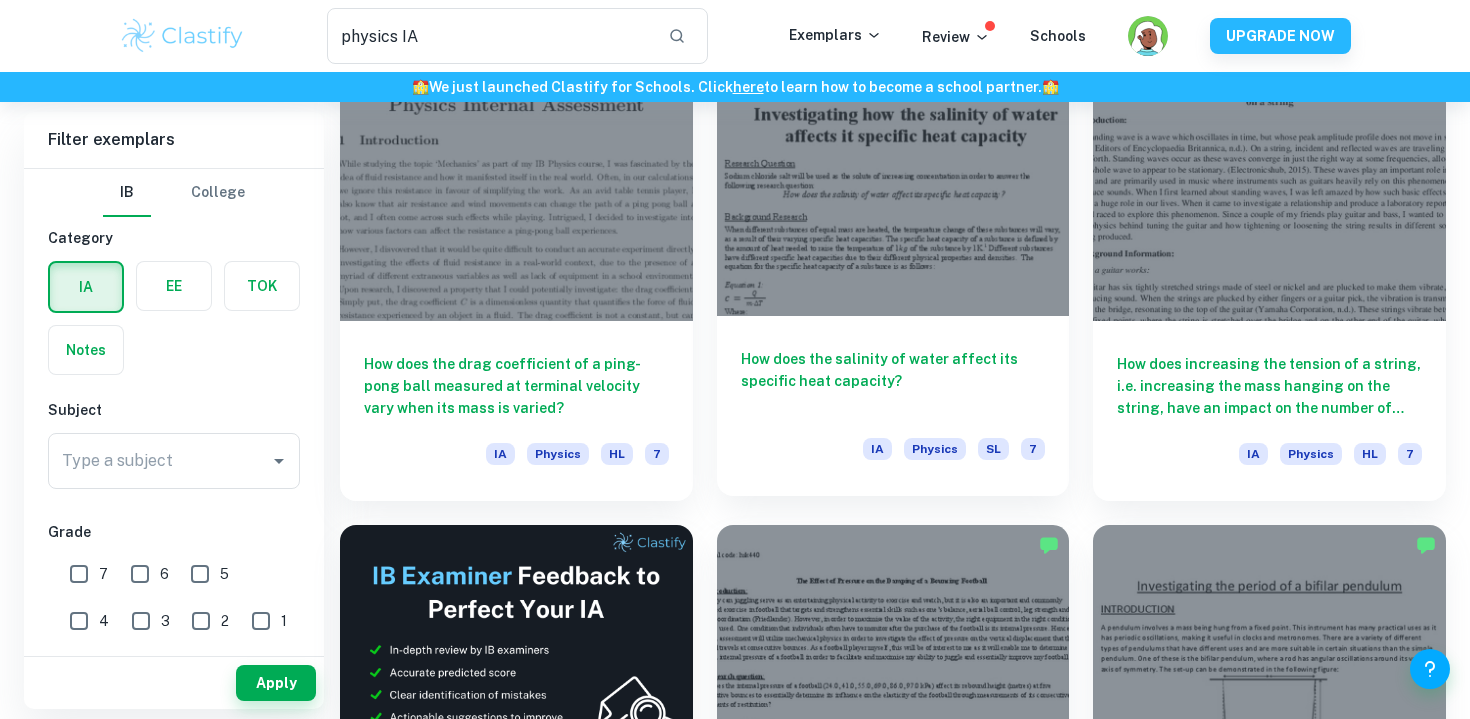 click on "How does the salinity of water affect its specific heat capacity?" at bounding box center [893, 381] 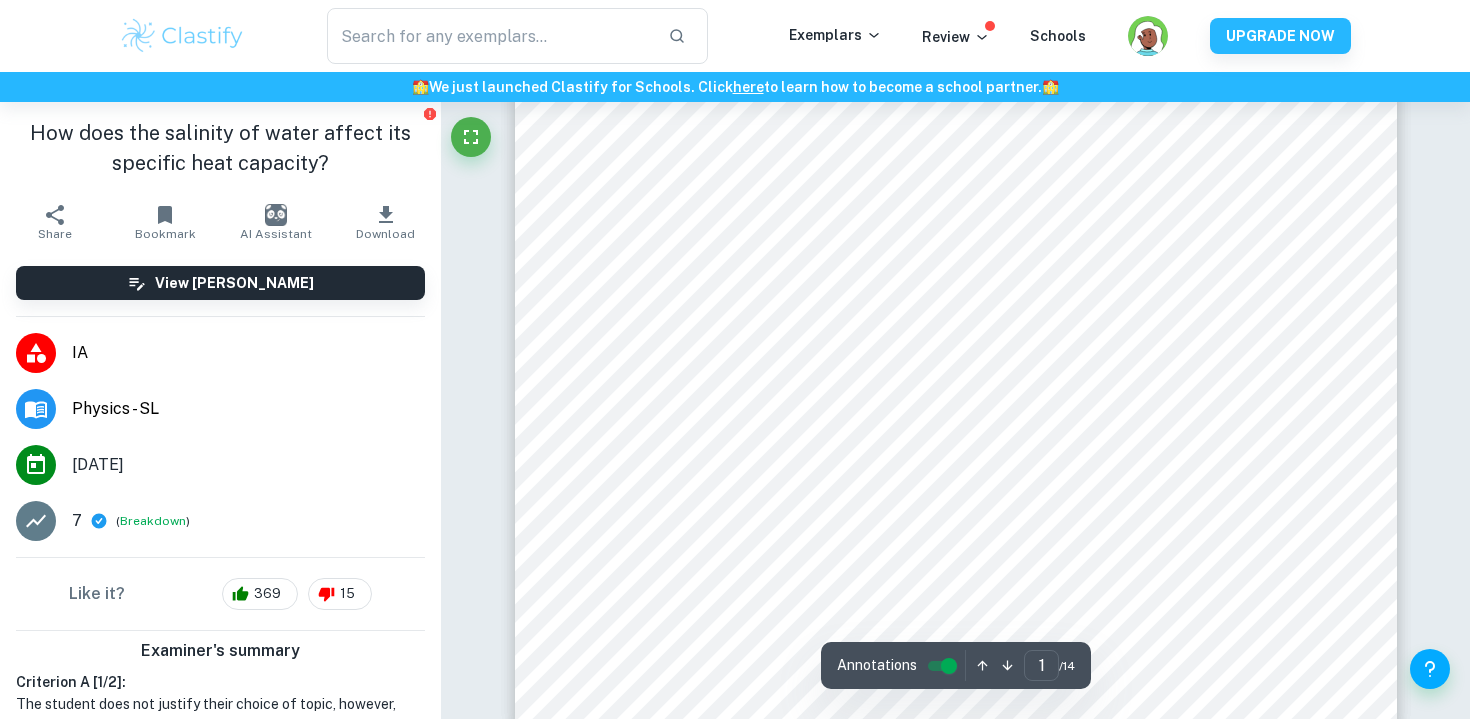 scroll, scrollTop: 542, scrollLeft: 0, axis: vertical 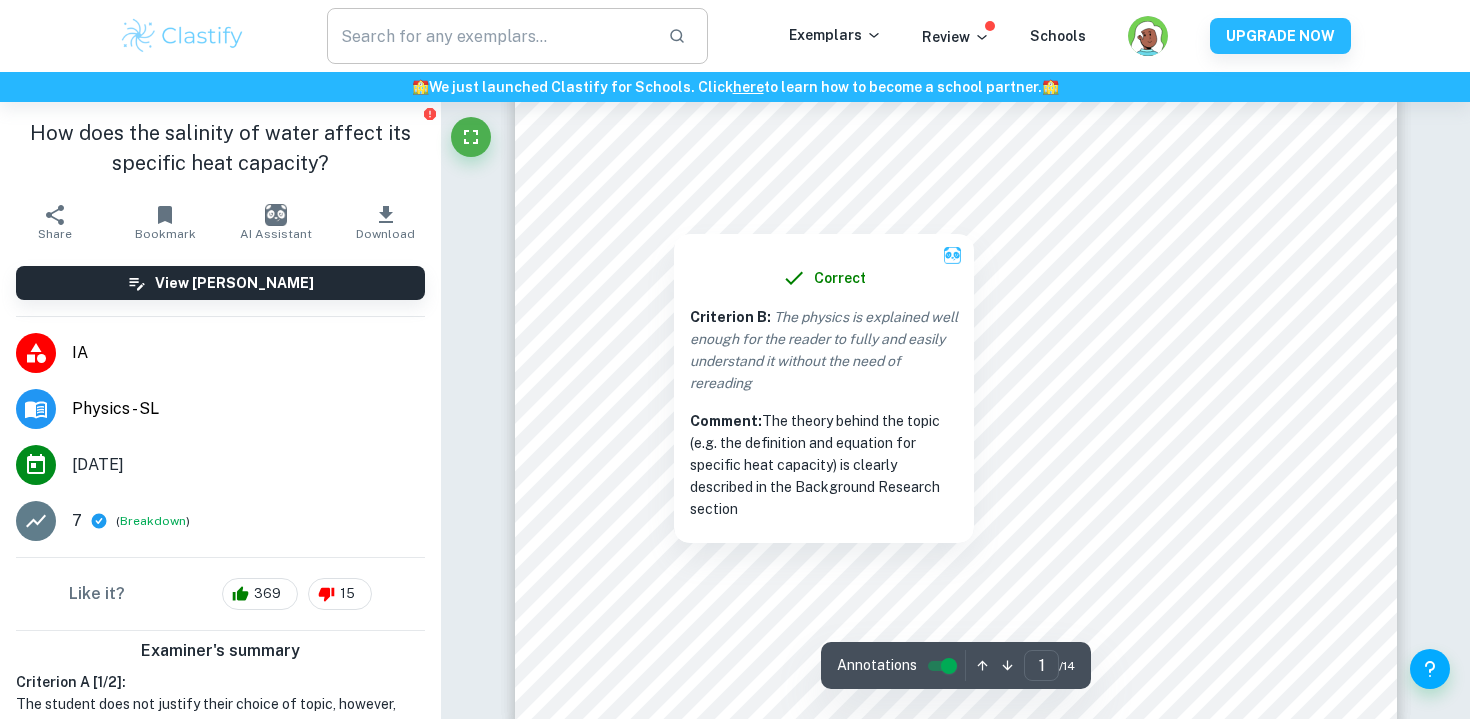type on "physics IA" 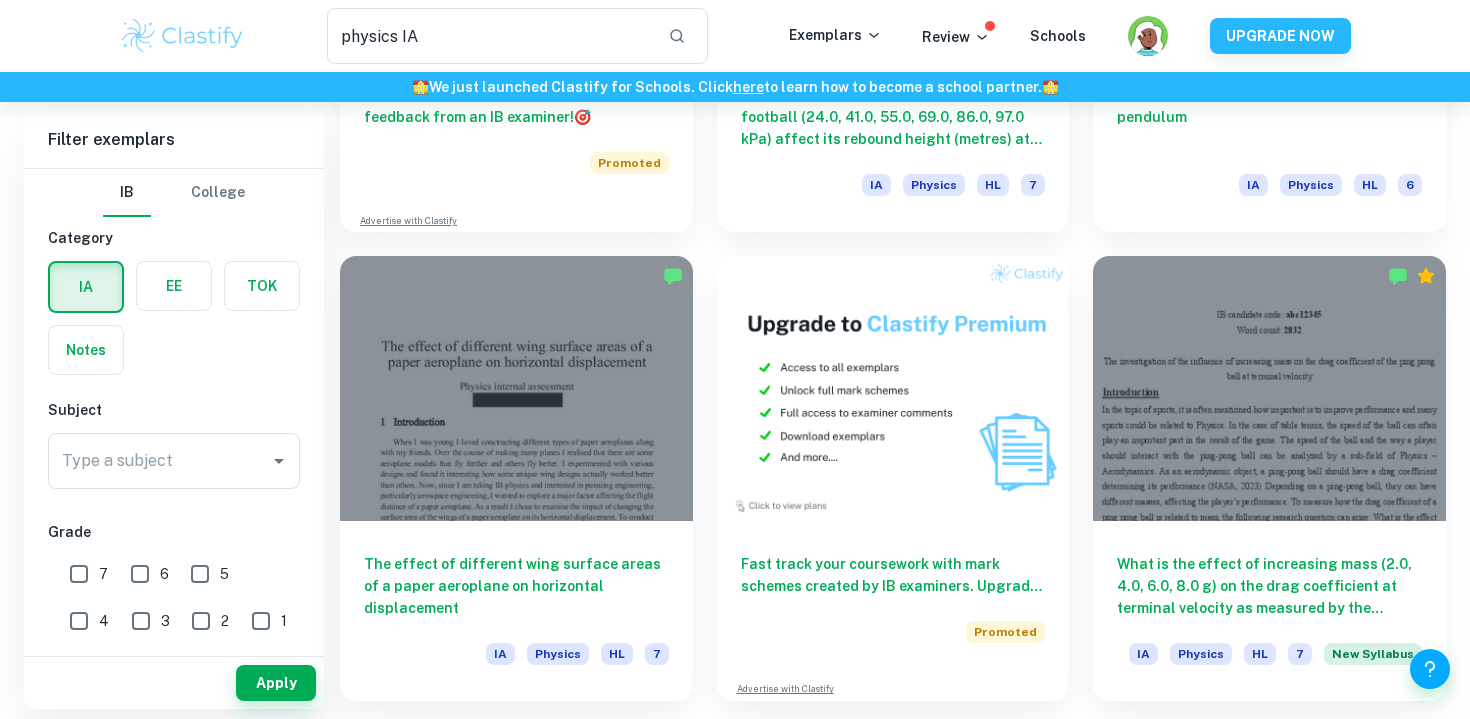 scroll, scrollTop: 3303, scrollLeft: 0, axis: vertical 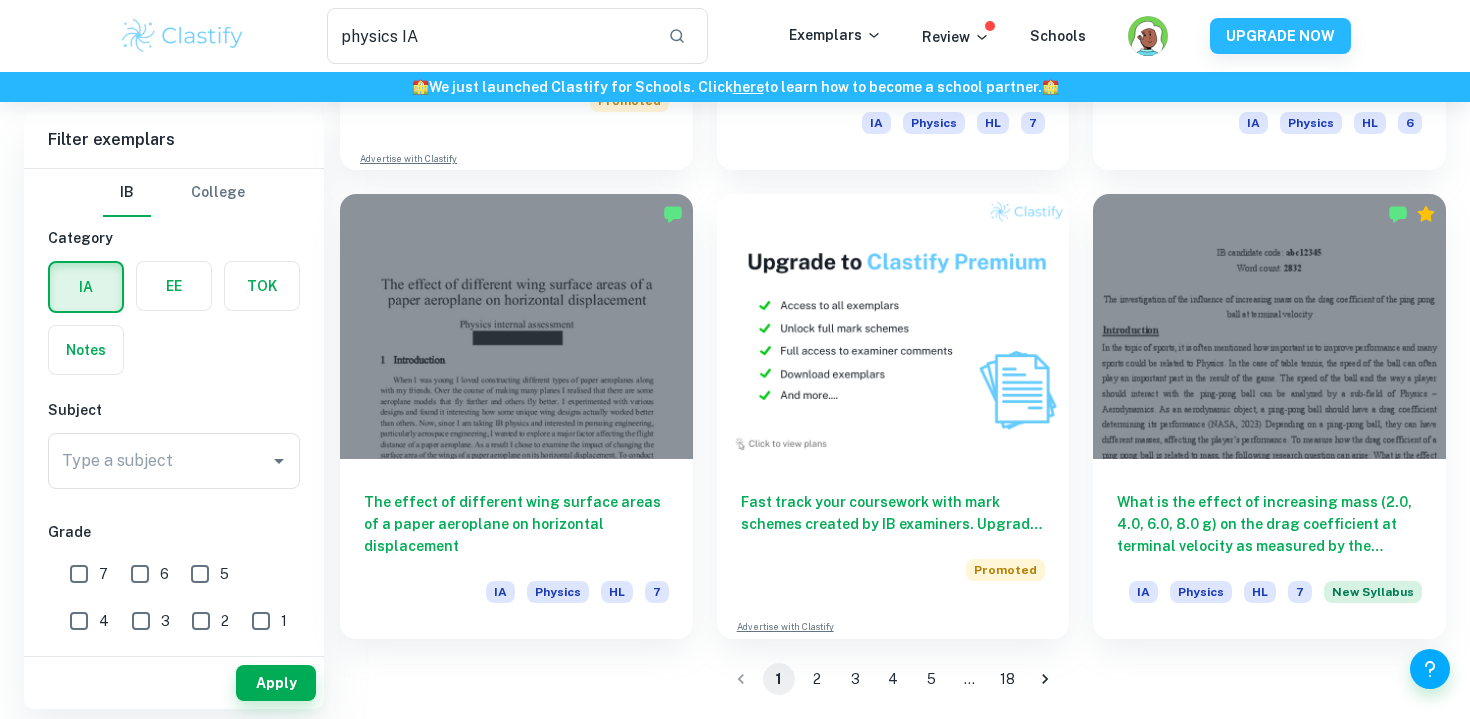 click on "2" at bounding box center (817, 679) 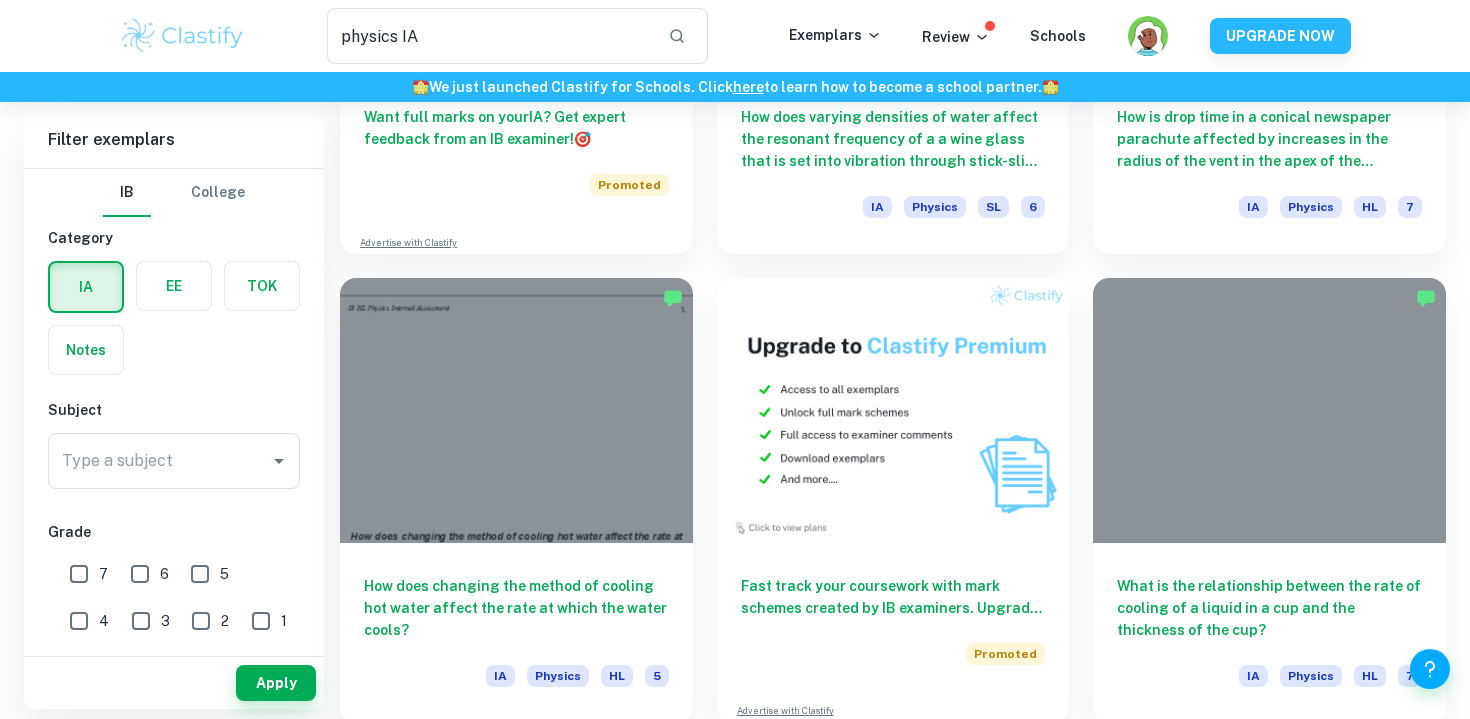 scroll, scrollTop: 3303, scrollLeft: 0, axis: vertical 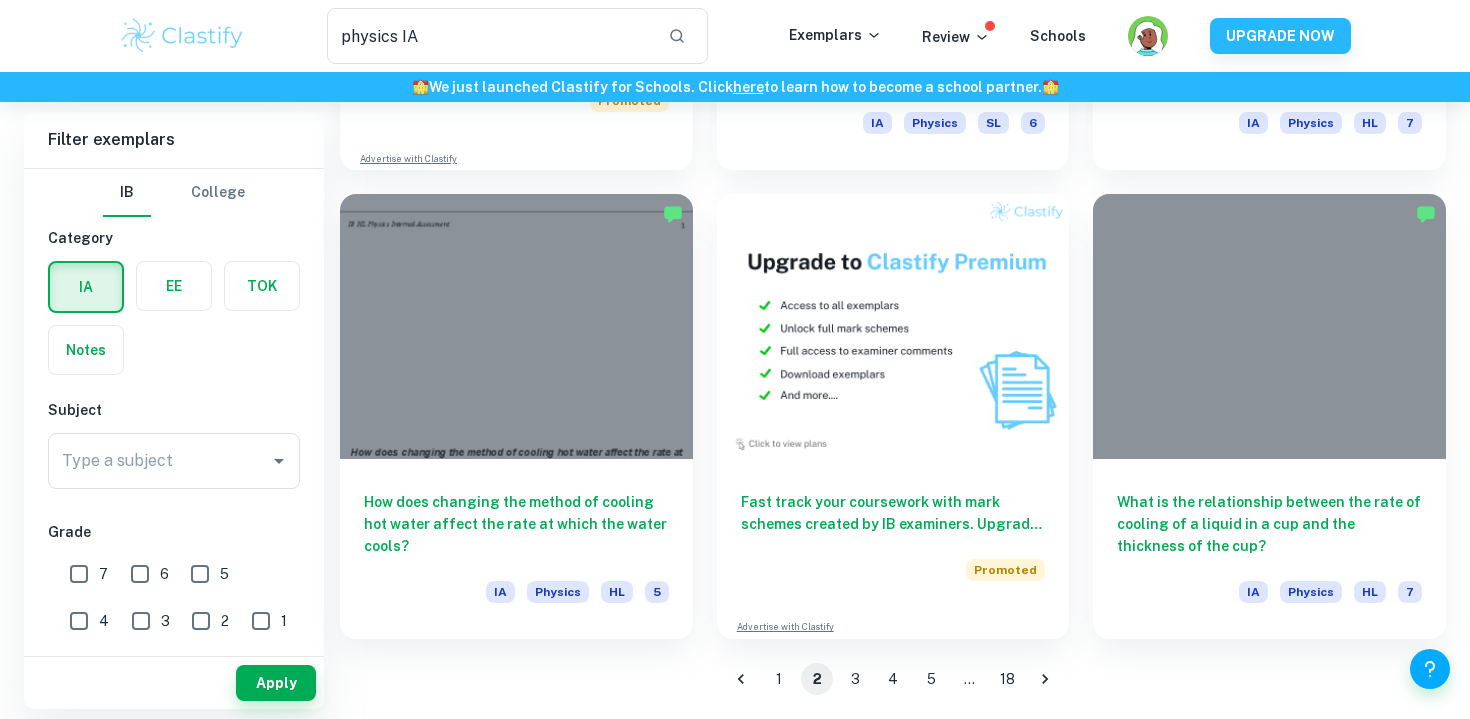 click on "3" at bounding box center (855, 679) 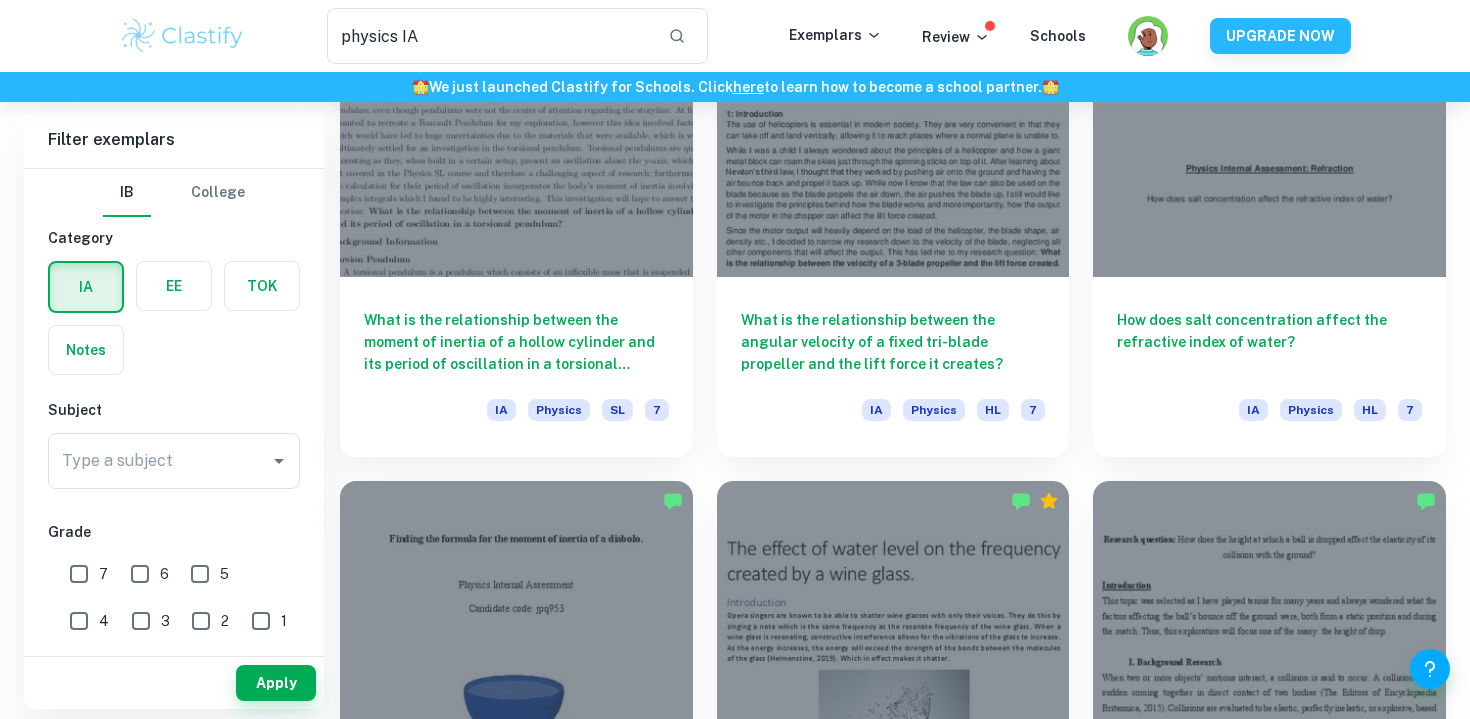 scroll, scrollTop: 1614, scrollLeft: 0, axis: vertical 